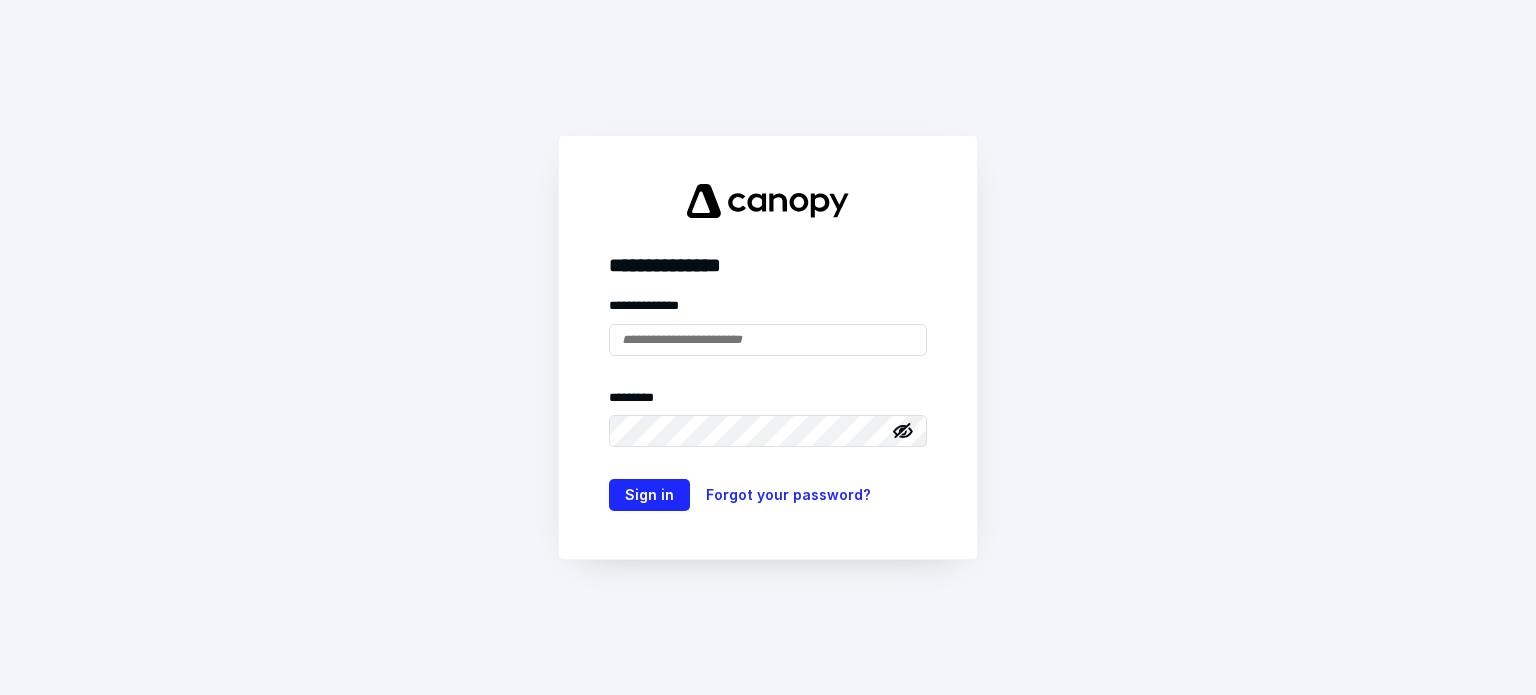 scroll, scrollTop: 0, scrollLeft: 0, axis: both 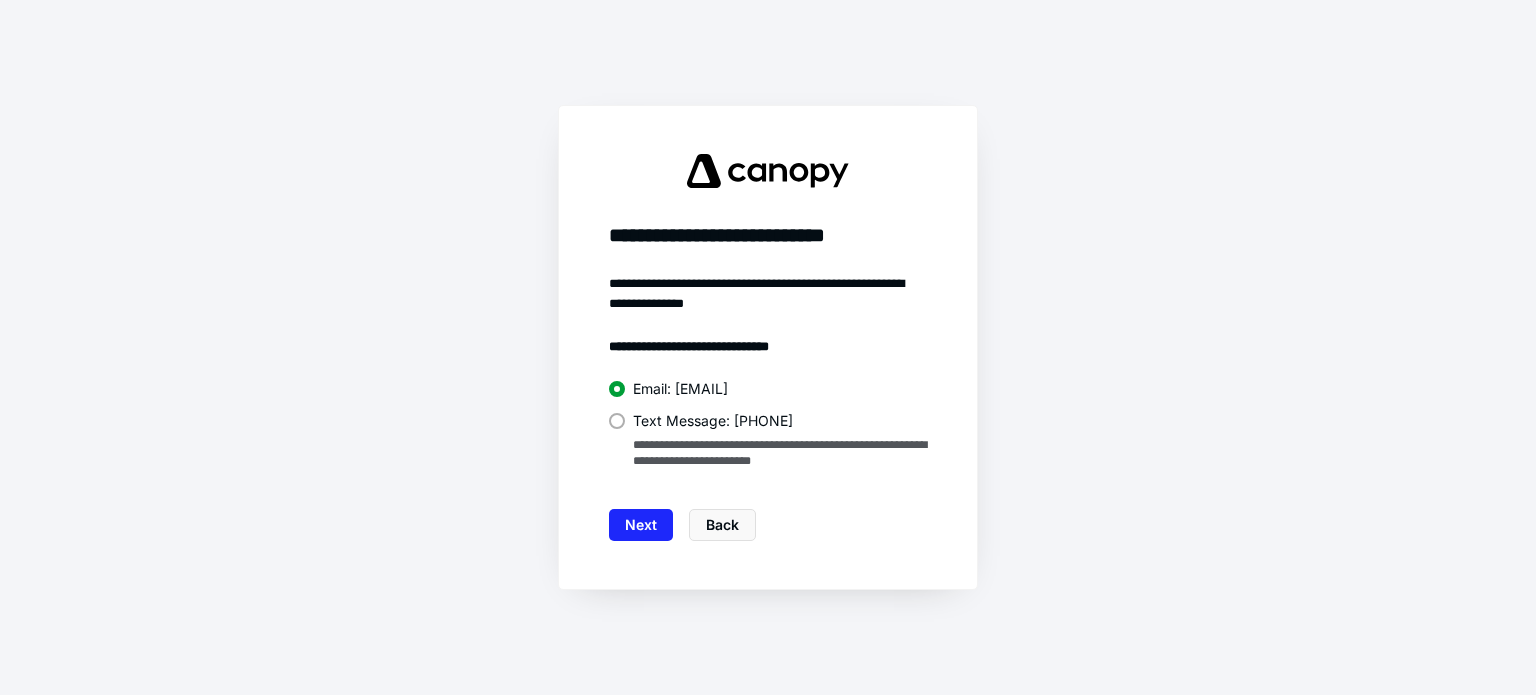 click at bounding box center [617, 421] 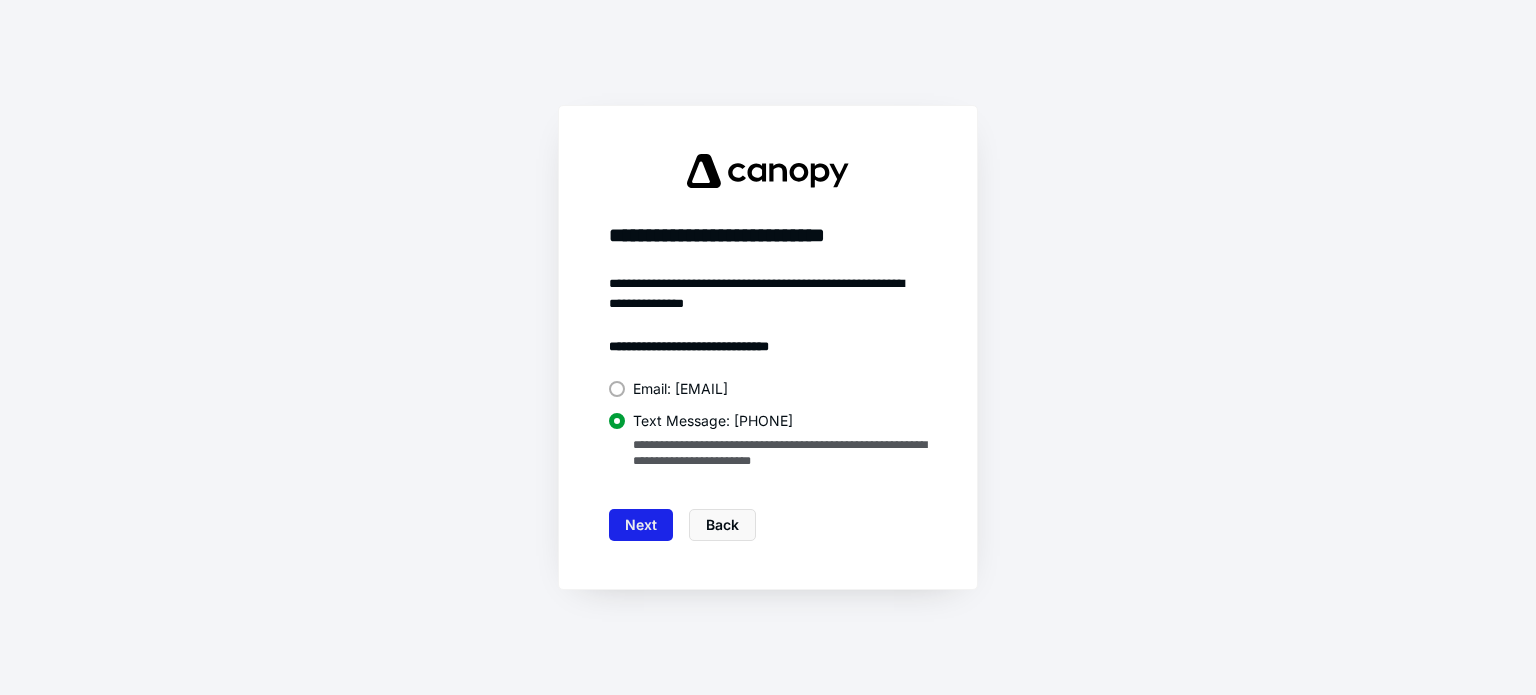 click on "Next" at bounding box center (641, 525) 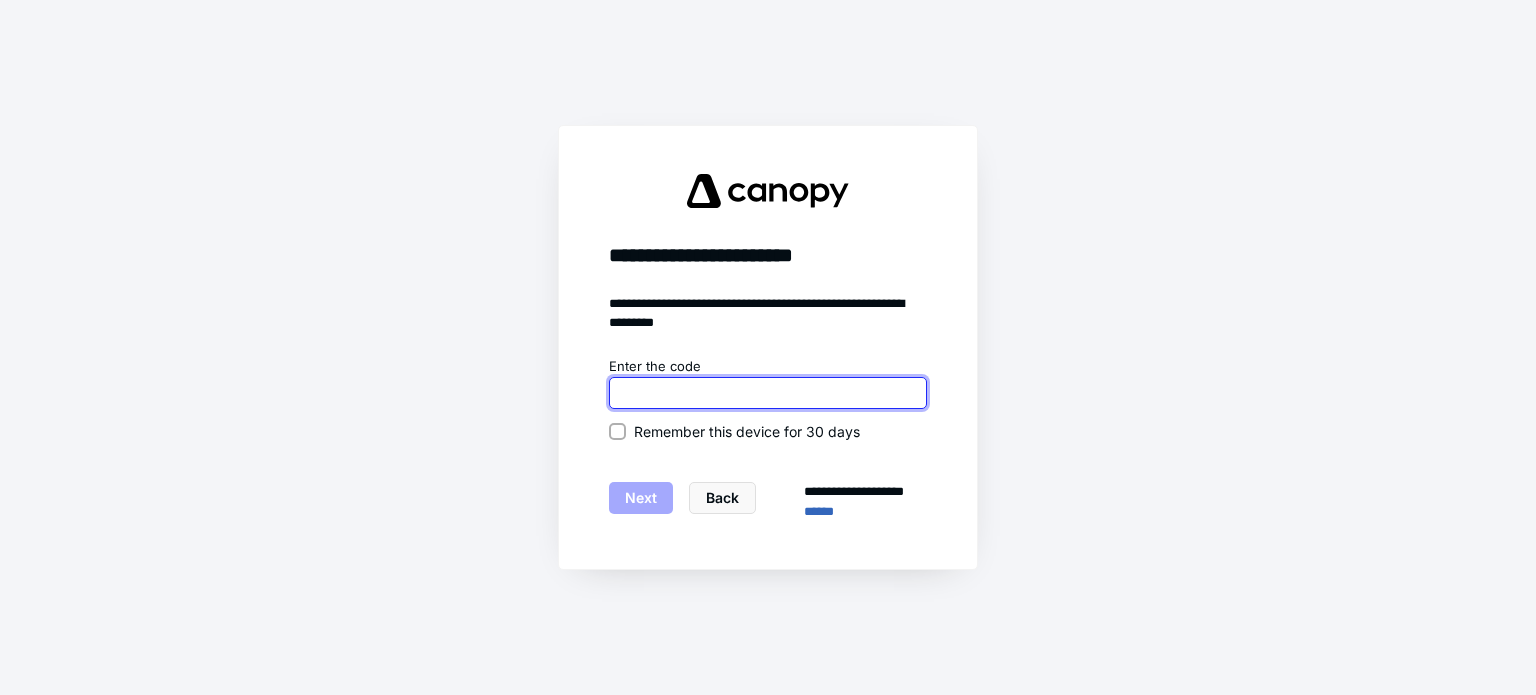 click at bounding box center (768, 393) 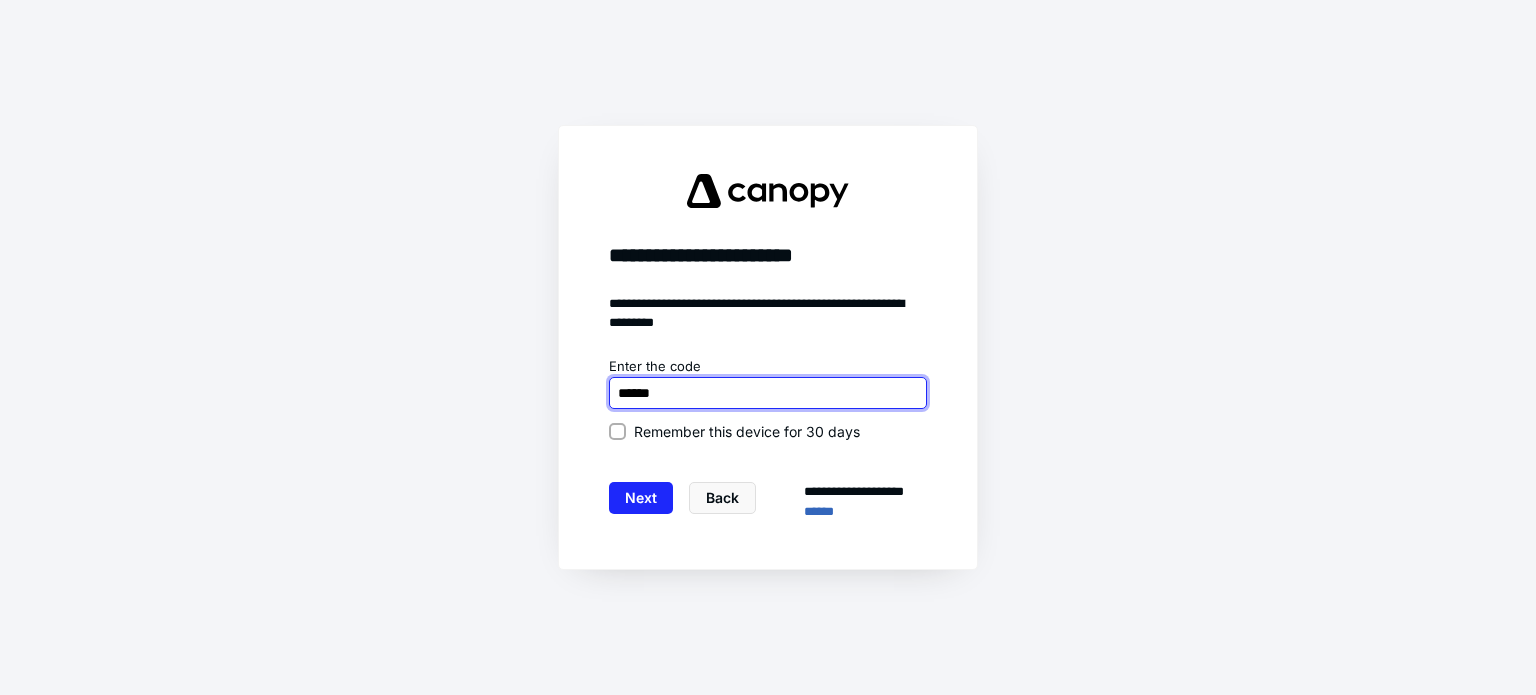 type on "******" 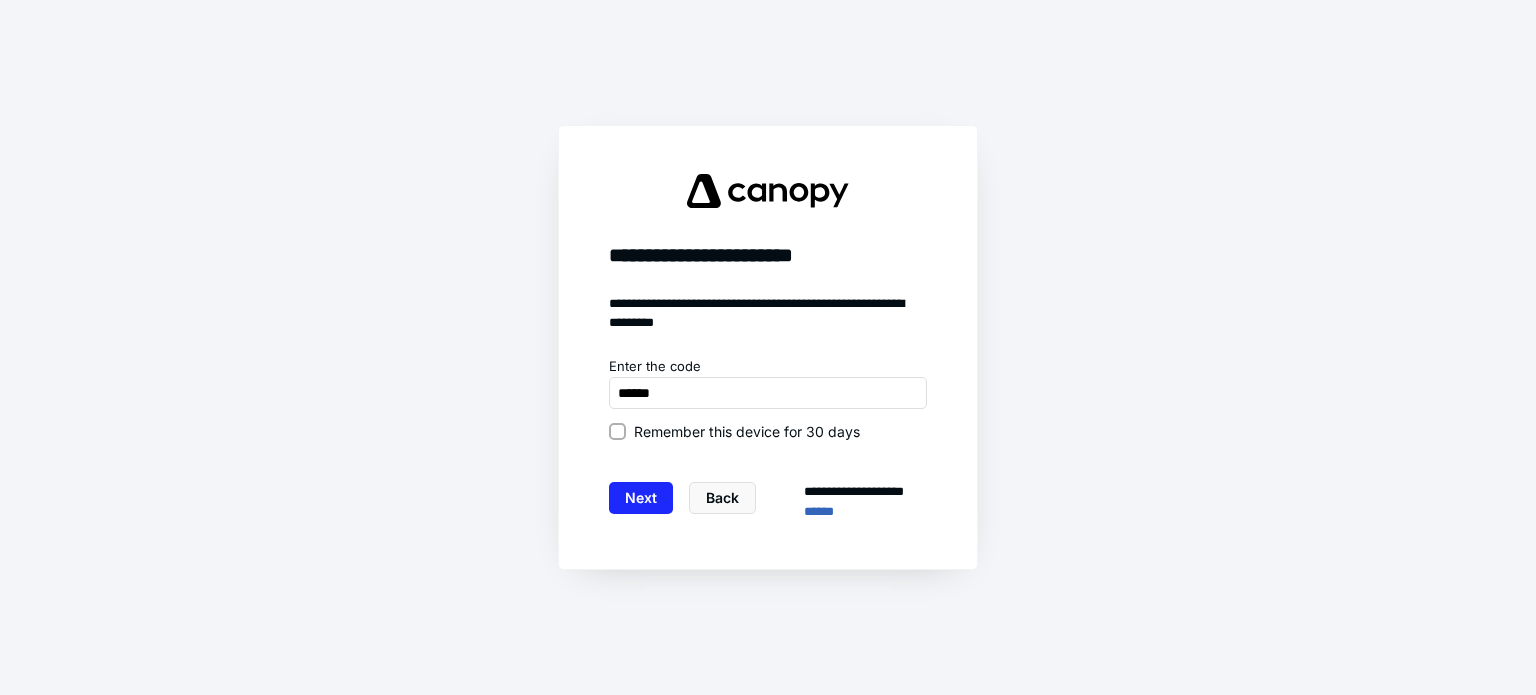 click 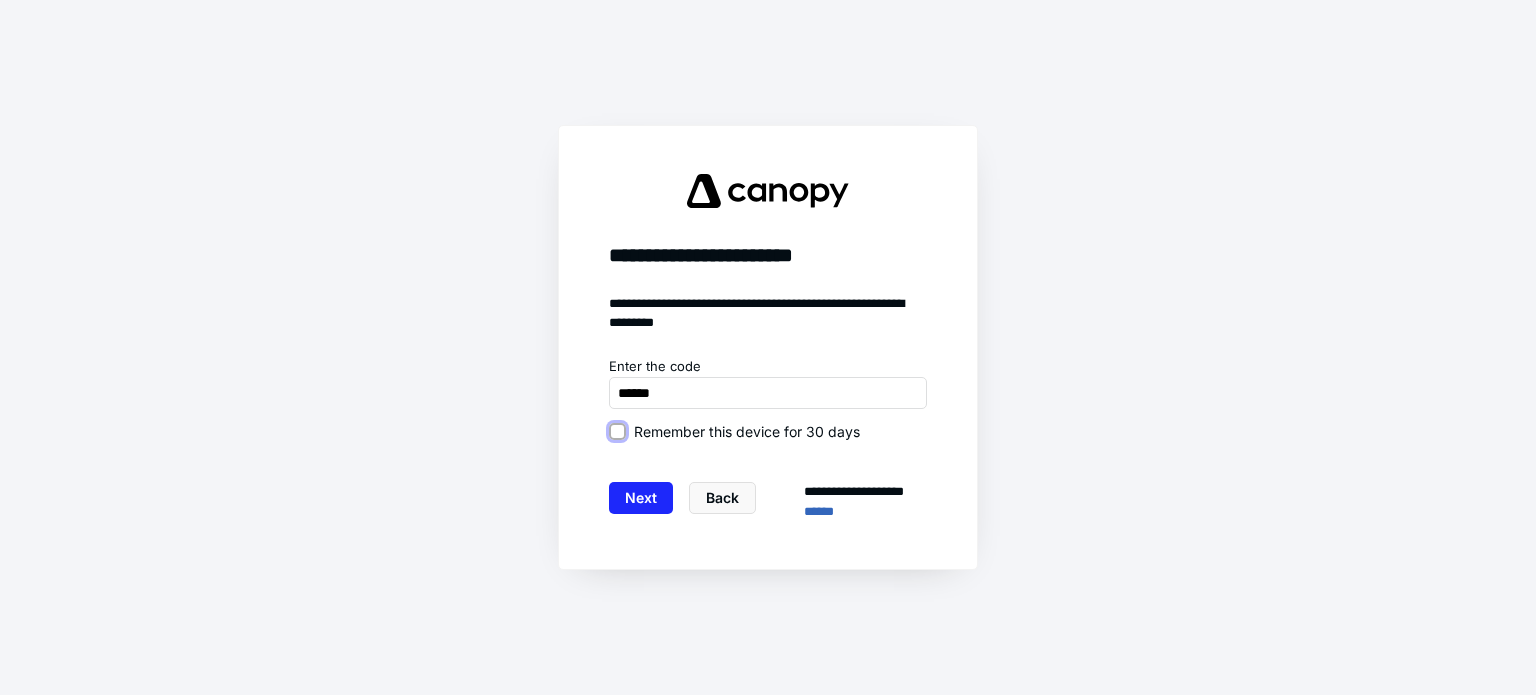 click on "Remember this device for 30 days" at bounding box center (617, 431) 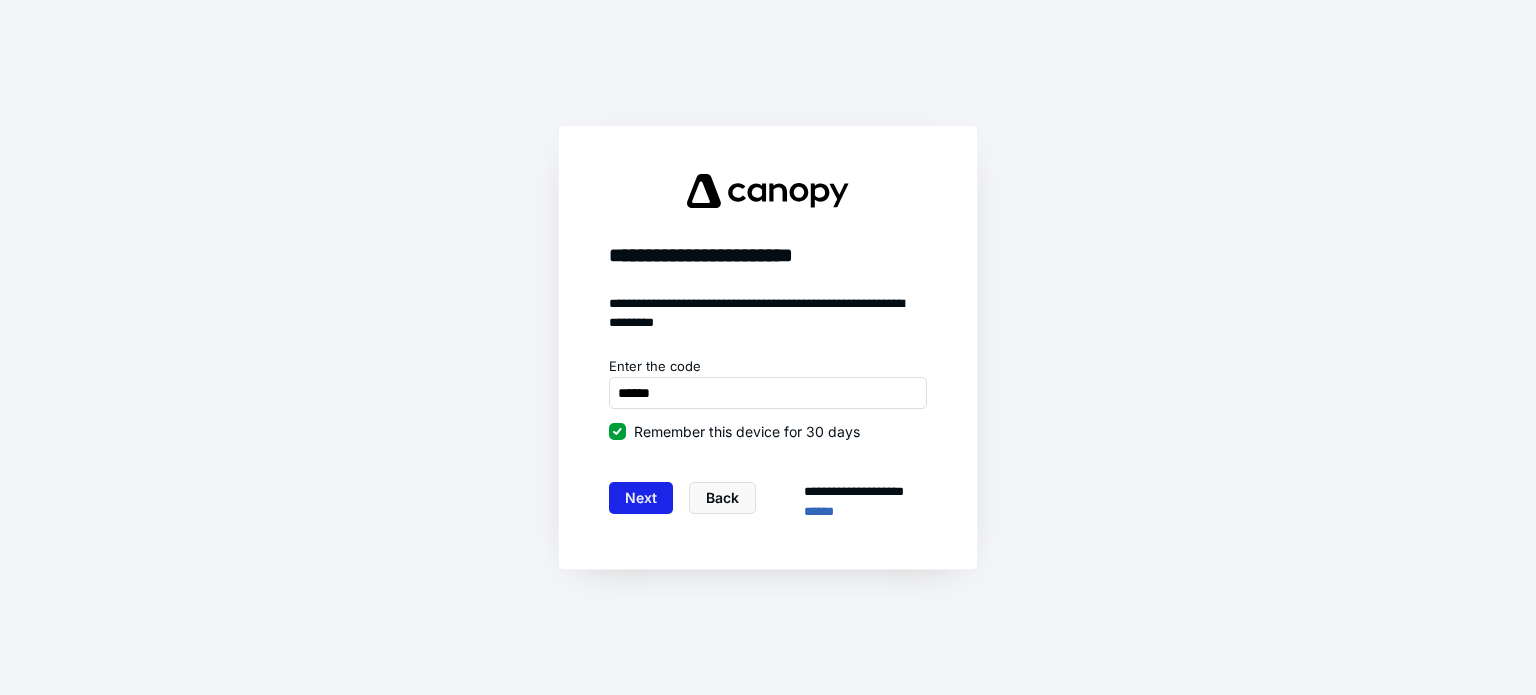 click on "Next" at bounding box center (641, 498) 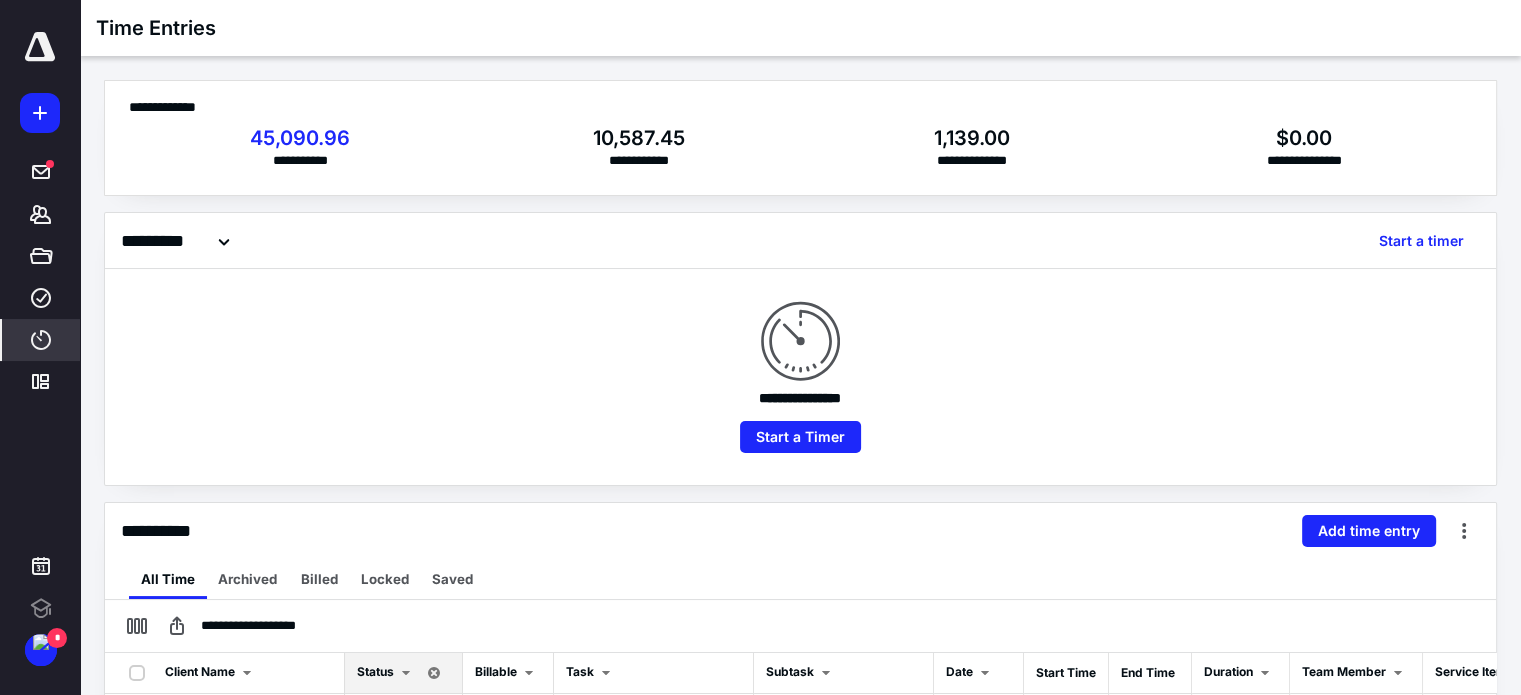 scroll, scrollTop: 0, scrollLeft: 0, axis: both 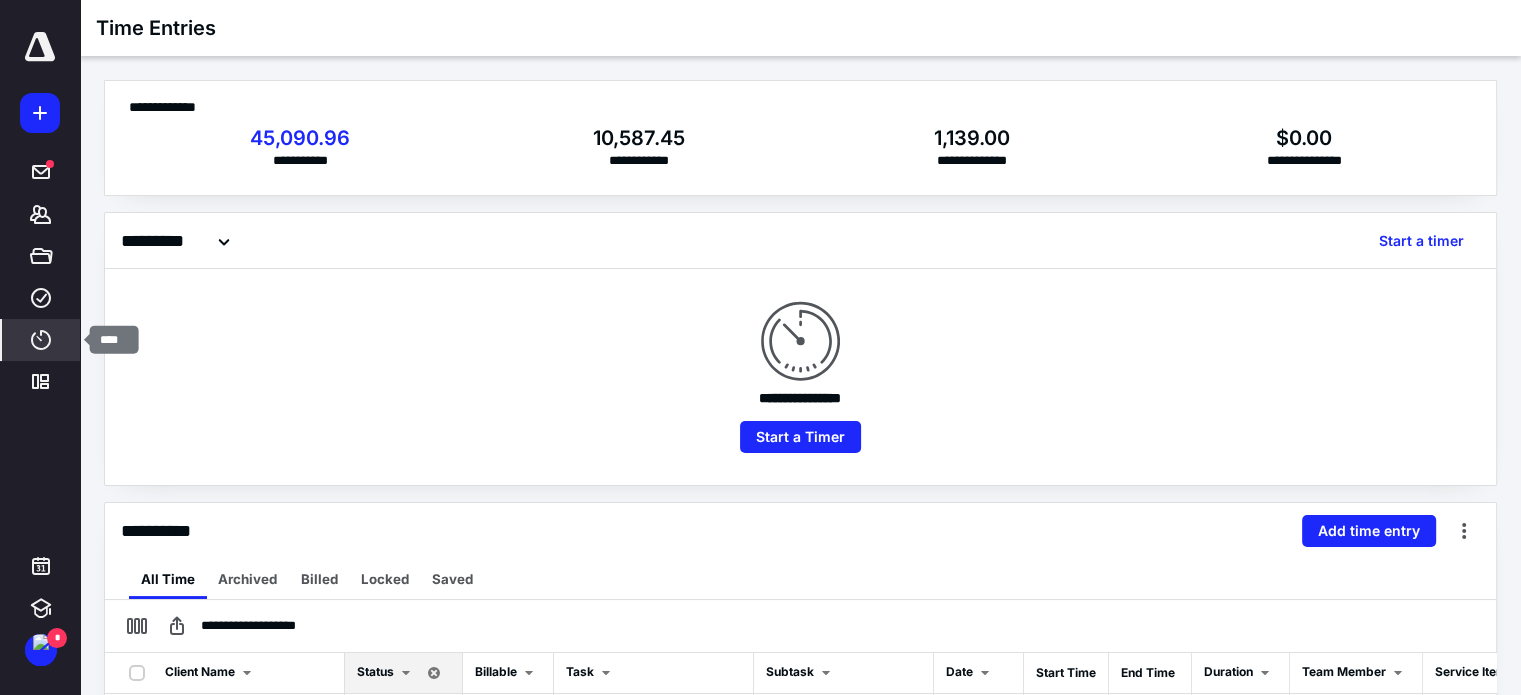 click 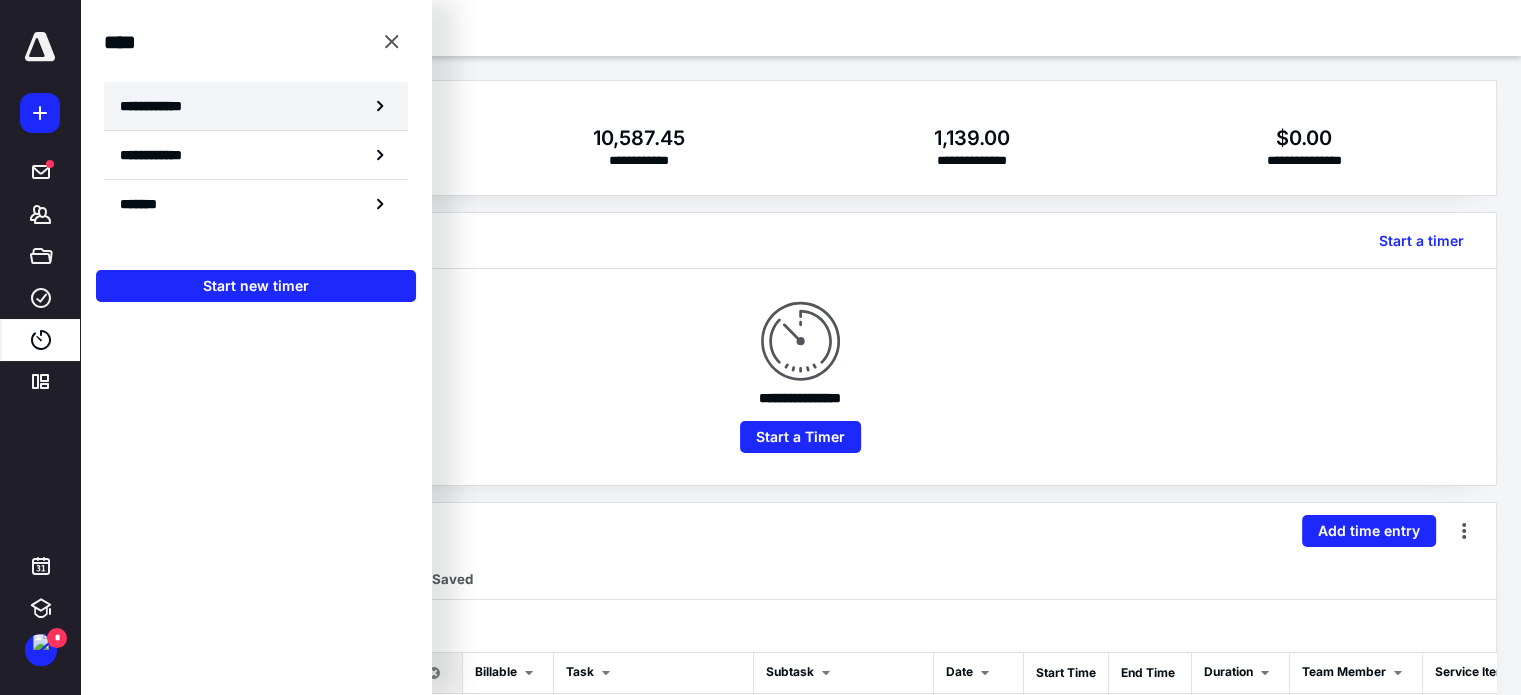 click on "**********" at bounding box center (162, 106) 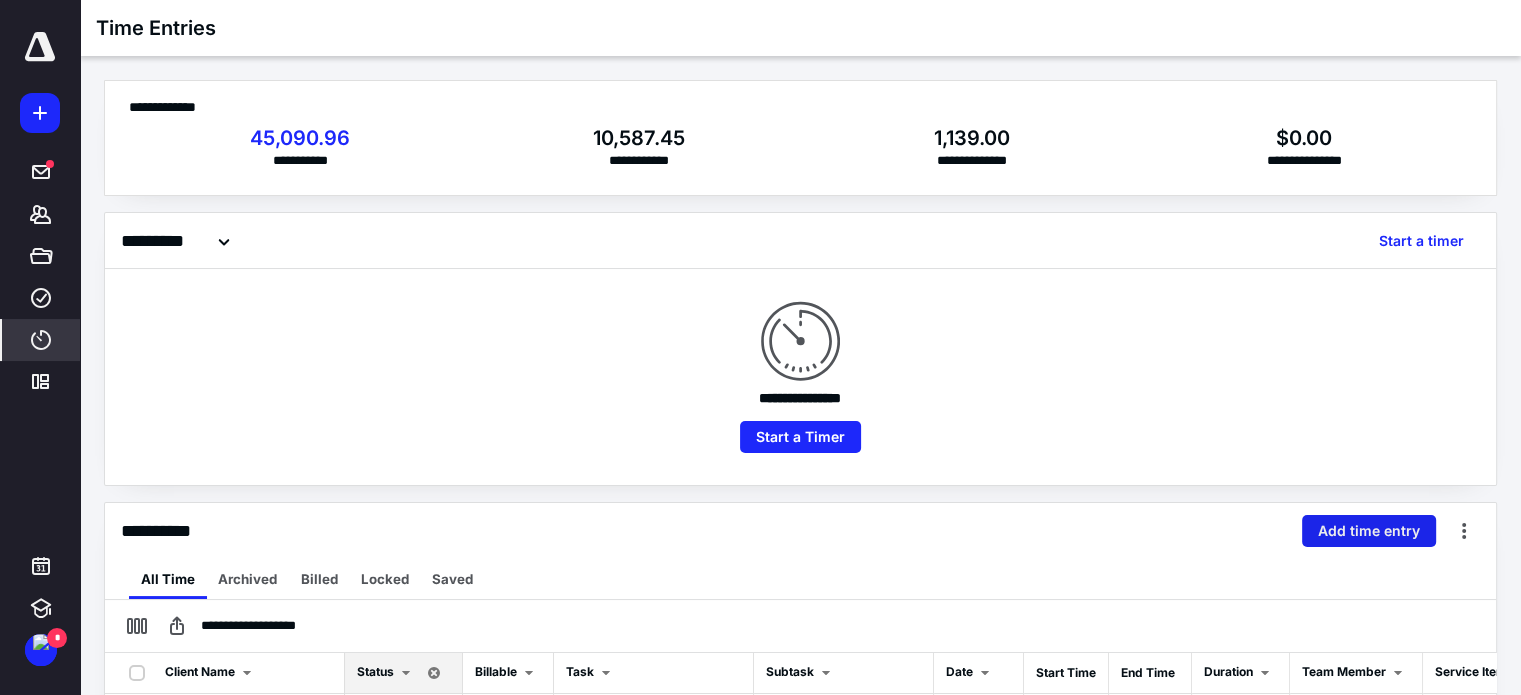 click on "Add time entry" at bounding box center [1369, 531] 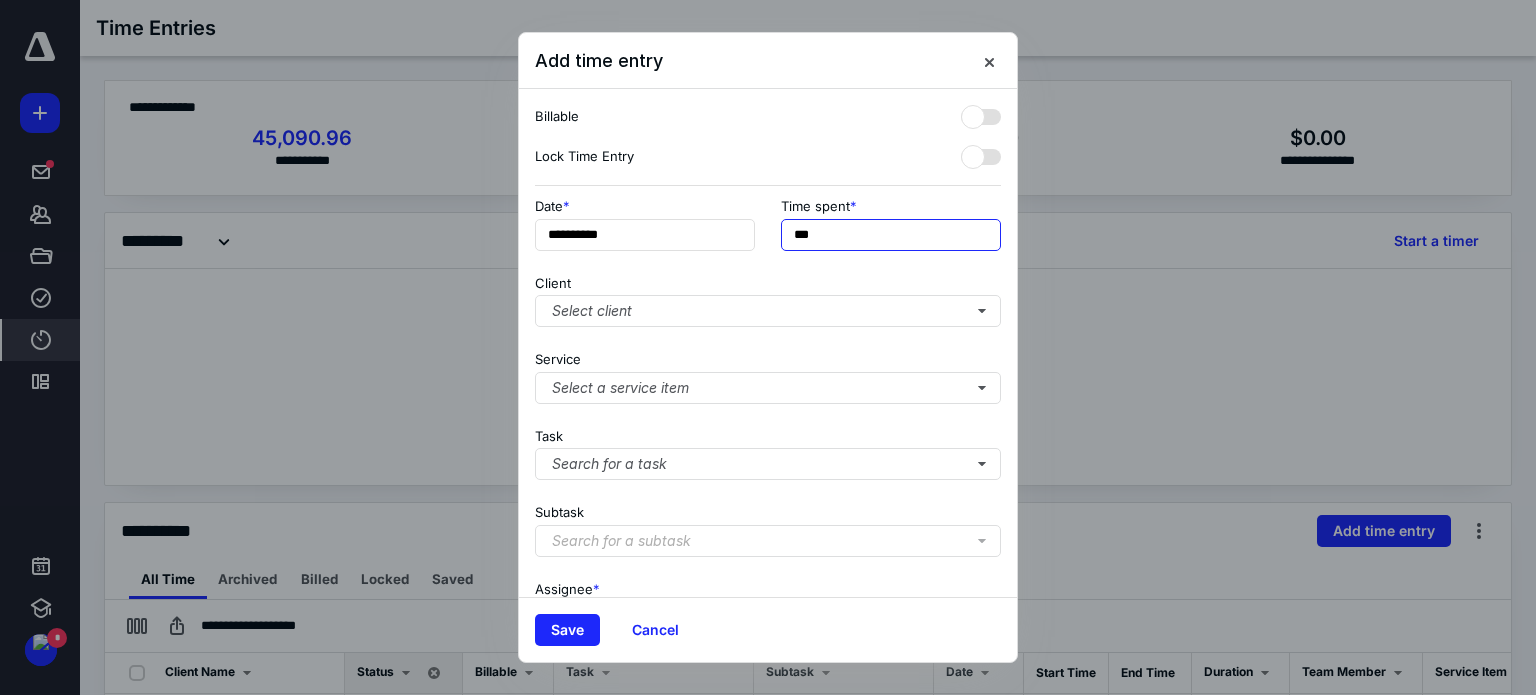 drag, startPoint x: 841, startPoint y: 244, endPoint x: 788, endPoint y: 246, distance: 53.037724 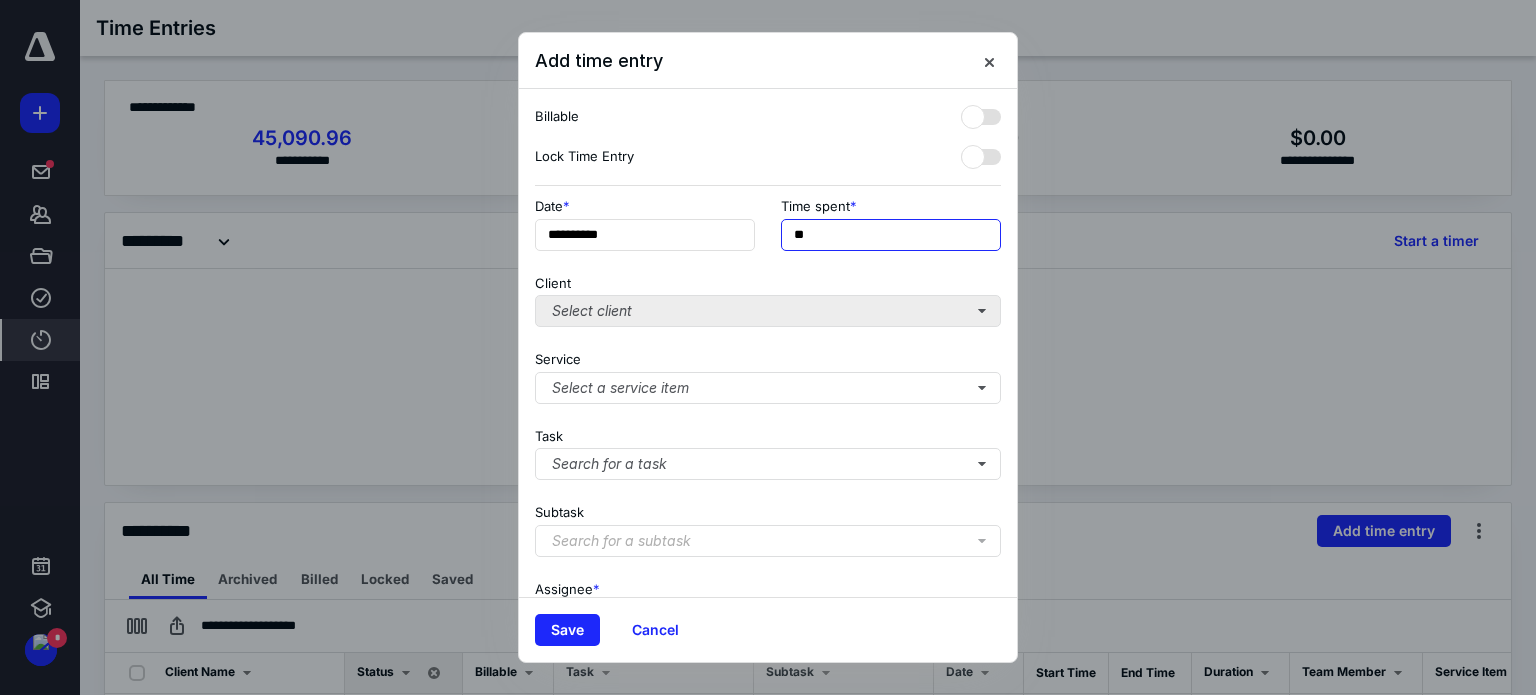 type on "**" 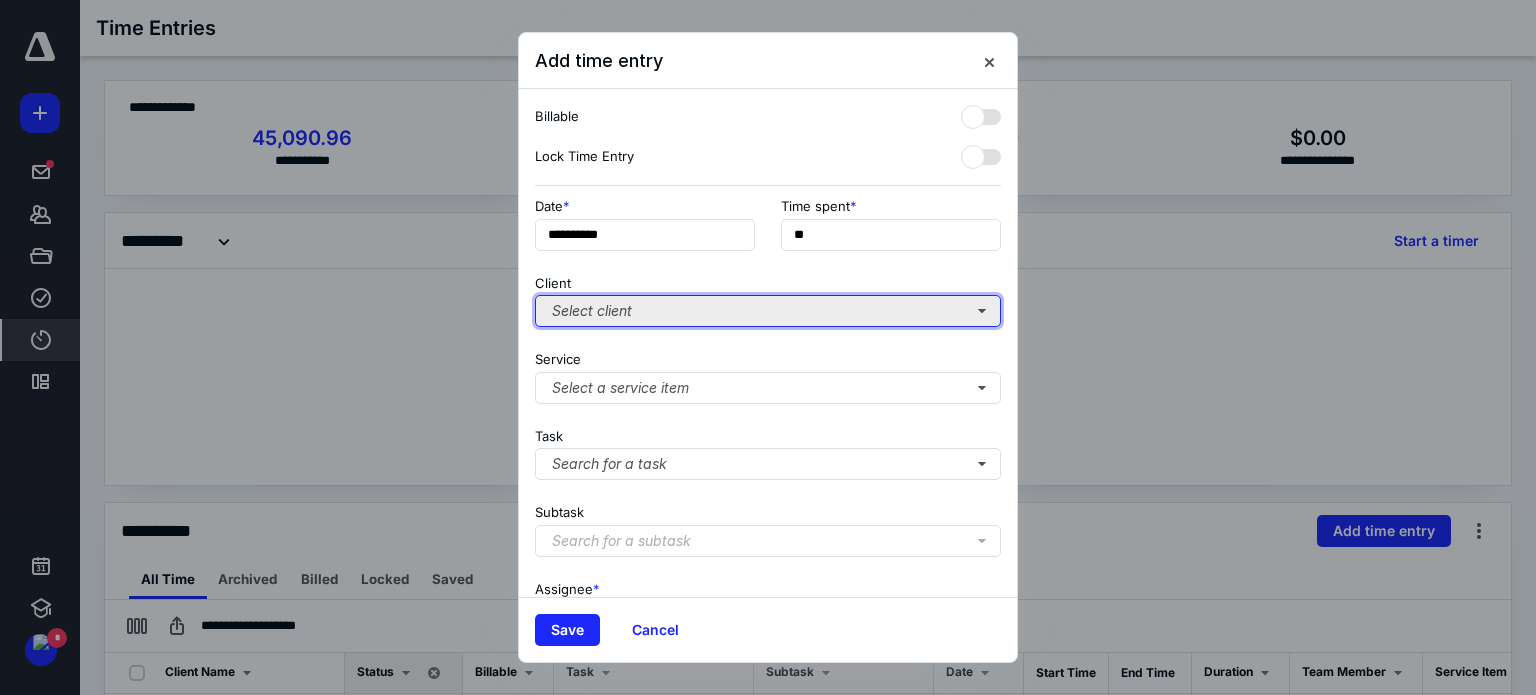click on "Select client" at bounding box center (768, 311) 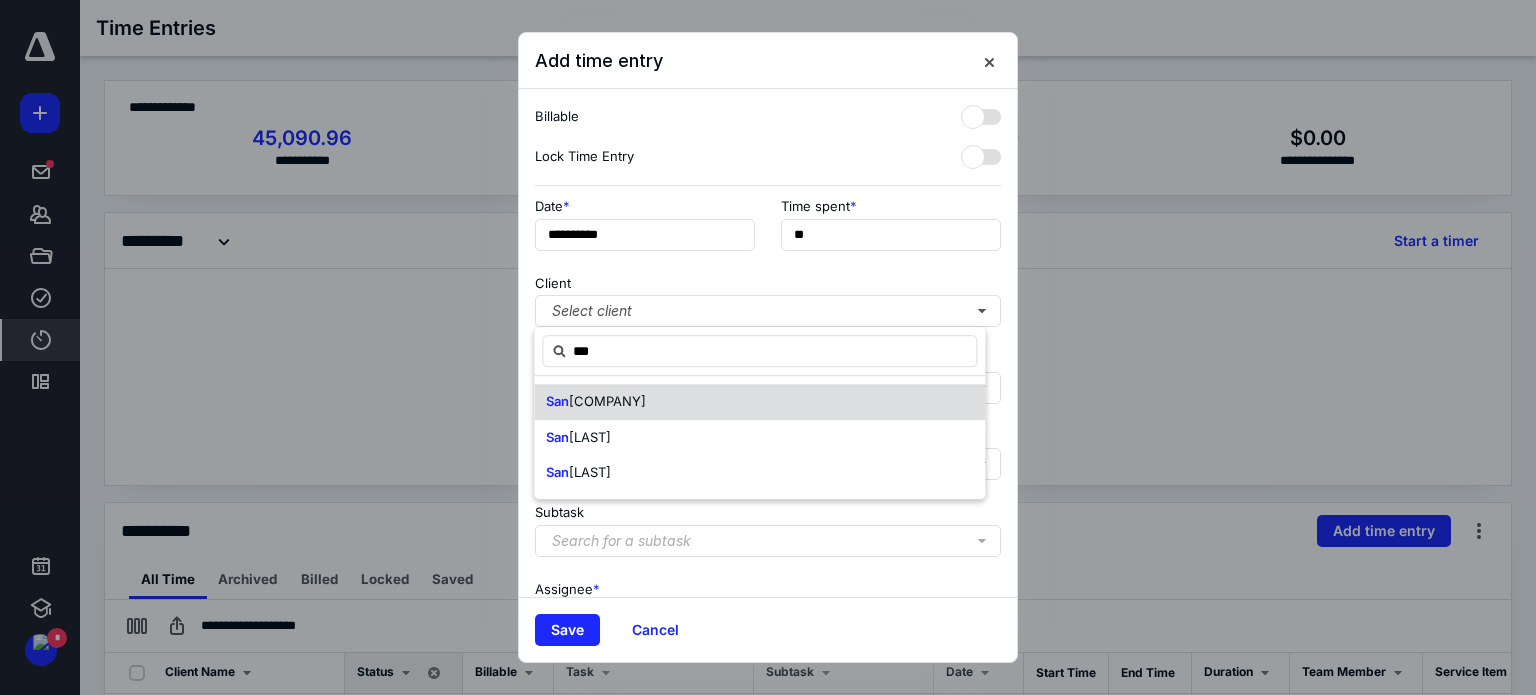 click on "[COMPANY]" at bounding box center (759, 402) 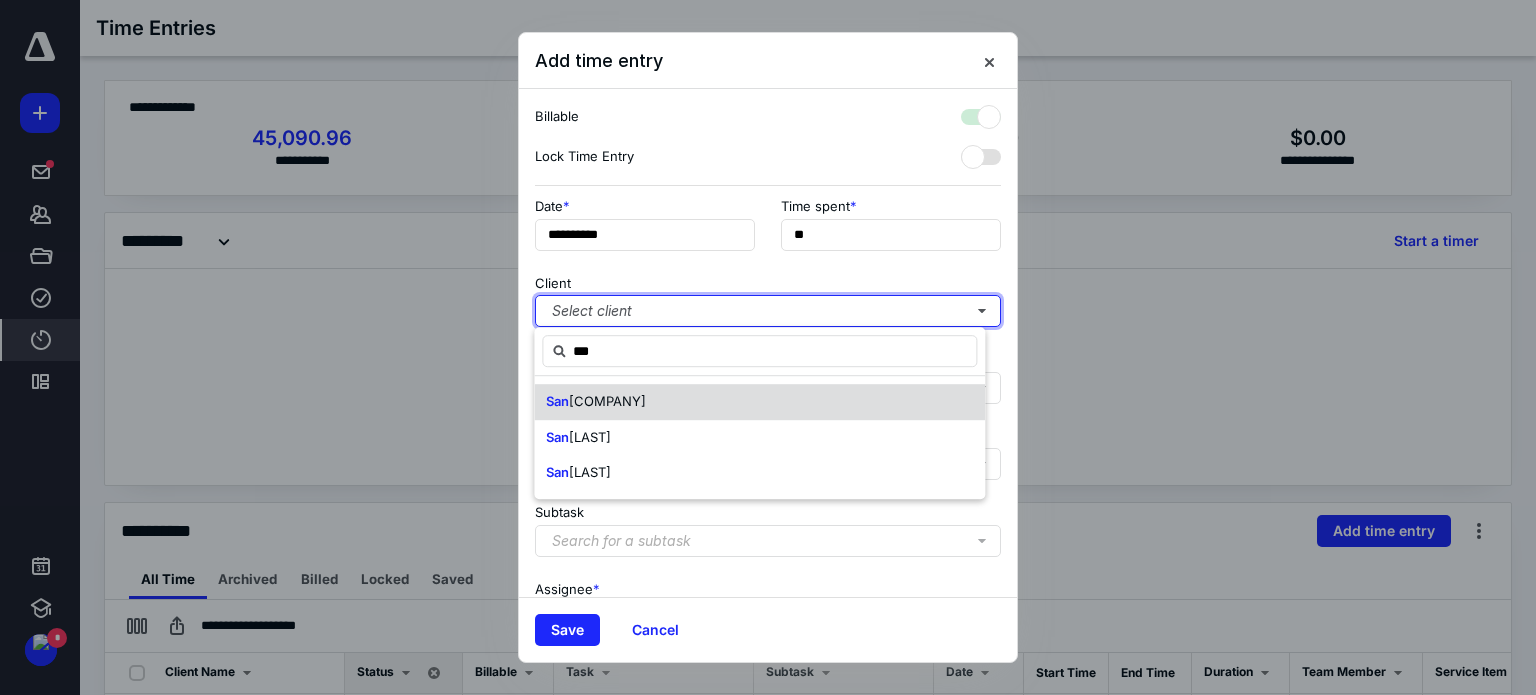 checkbox on "true" 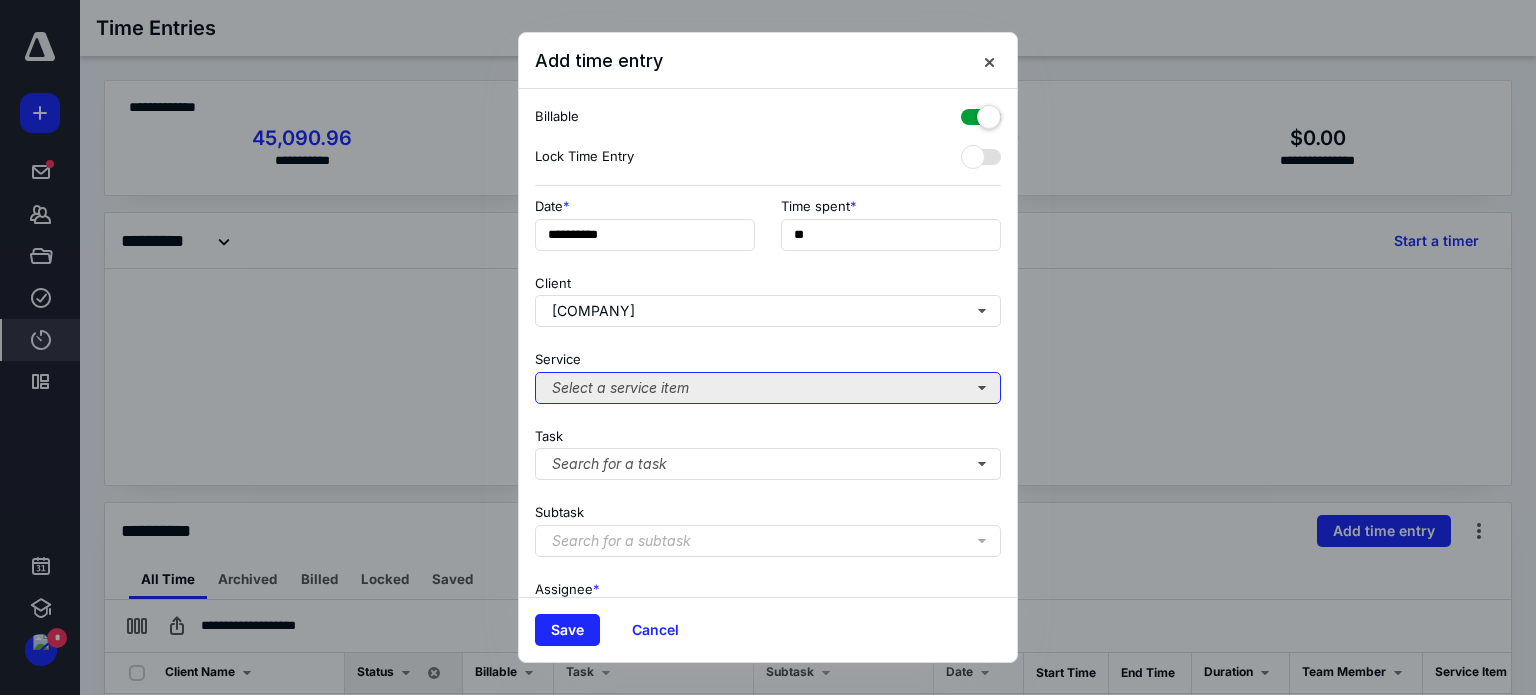 click on "Select a service item" at bounding box center [768, 388] 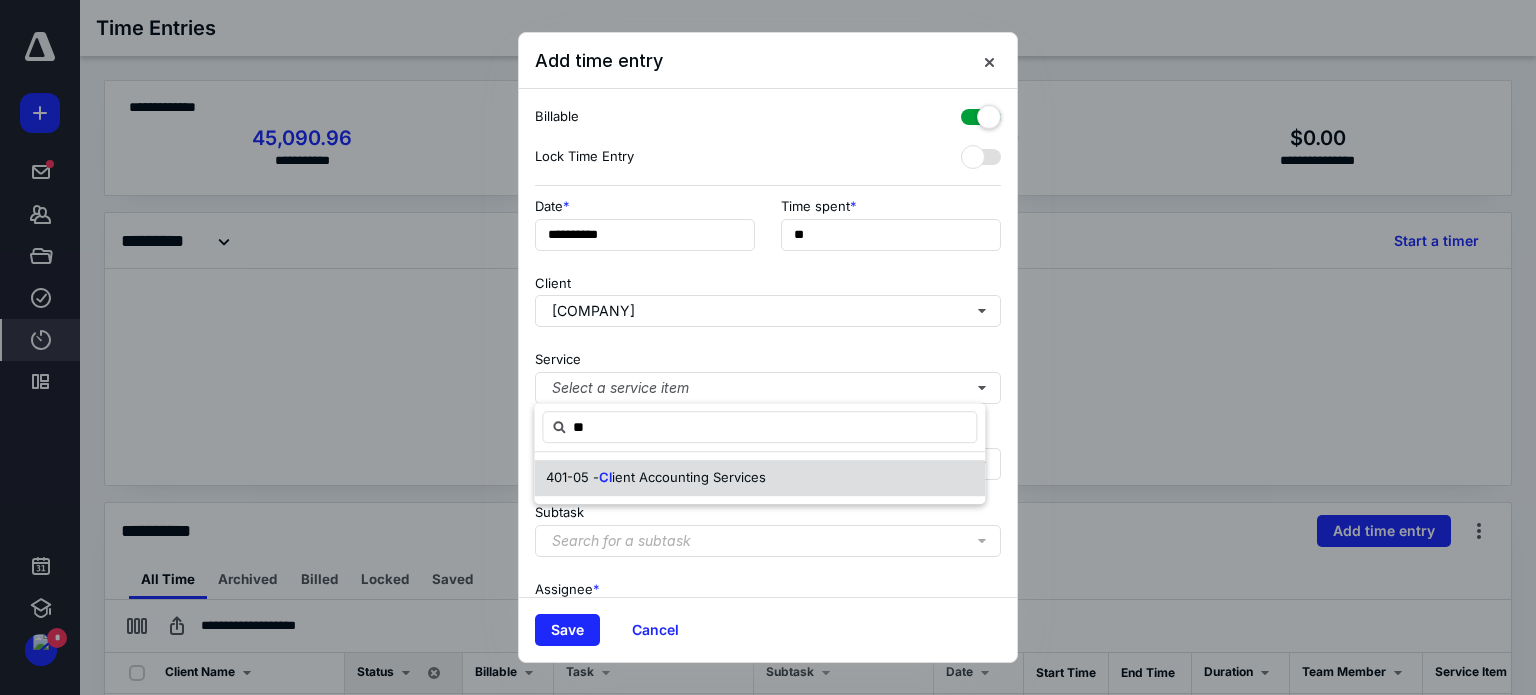 click on "ient Accounting Services" at bounding box center (689, 477) 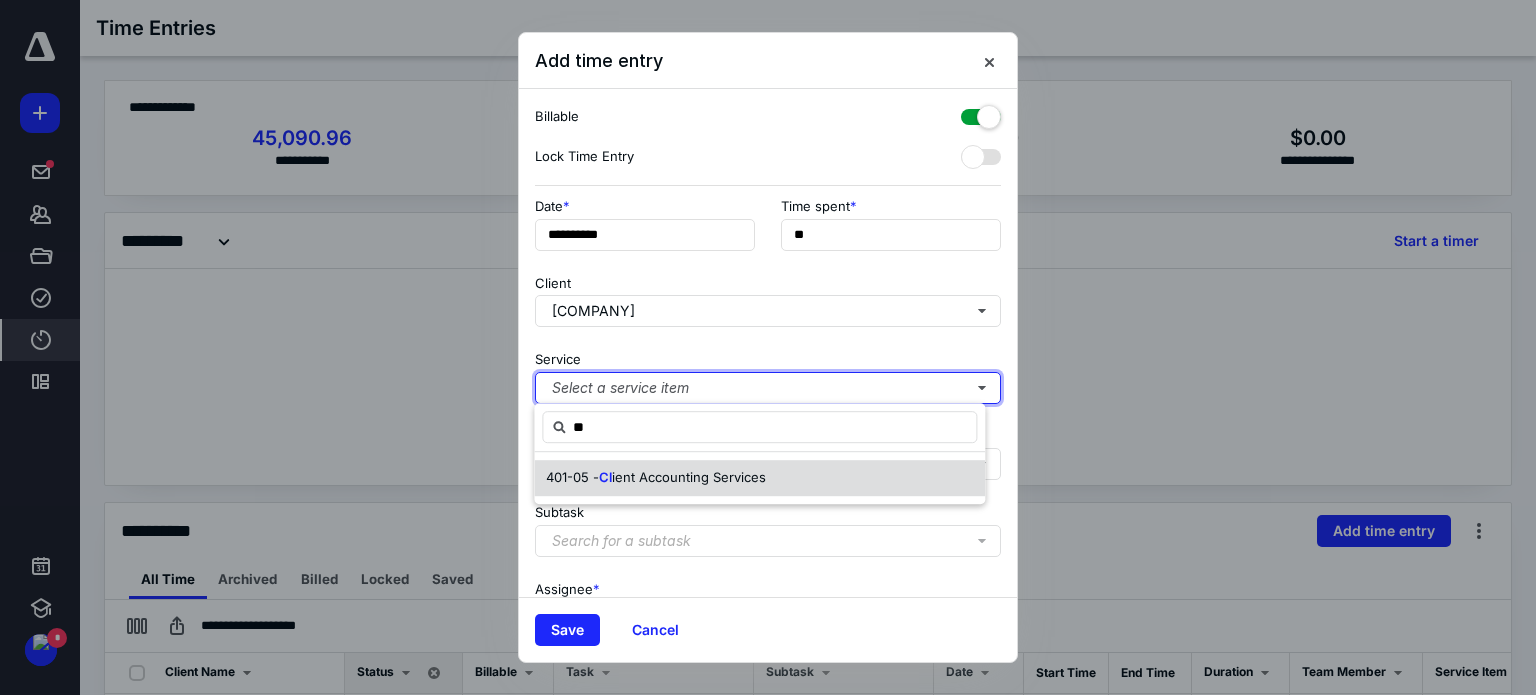 type 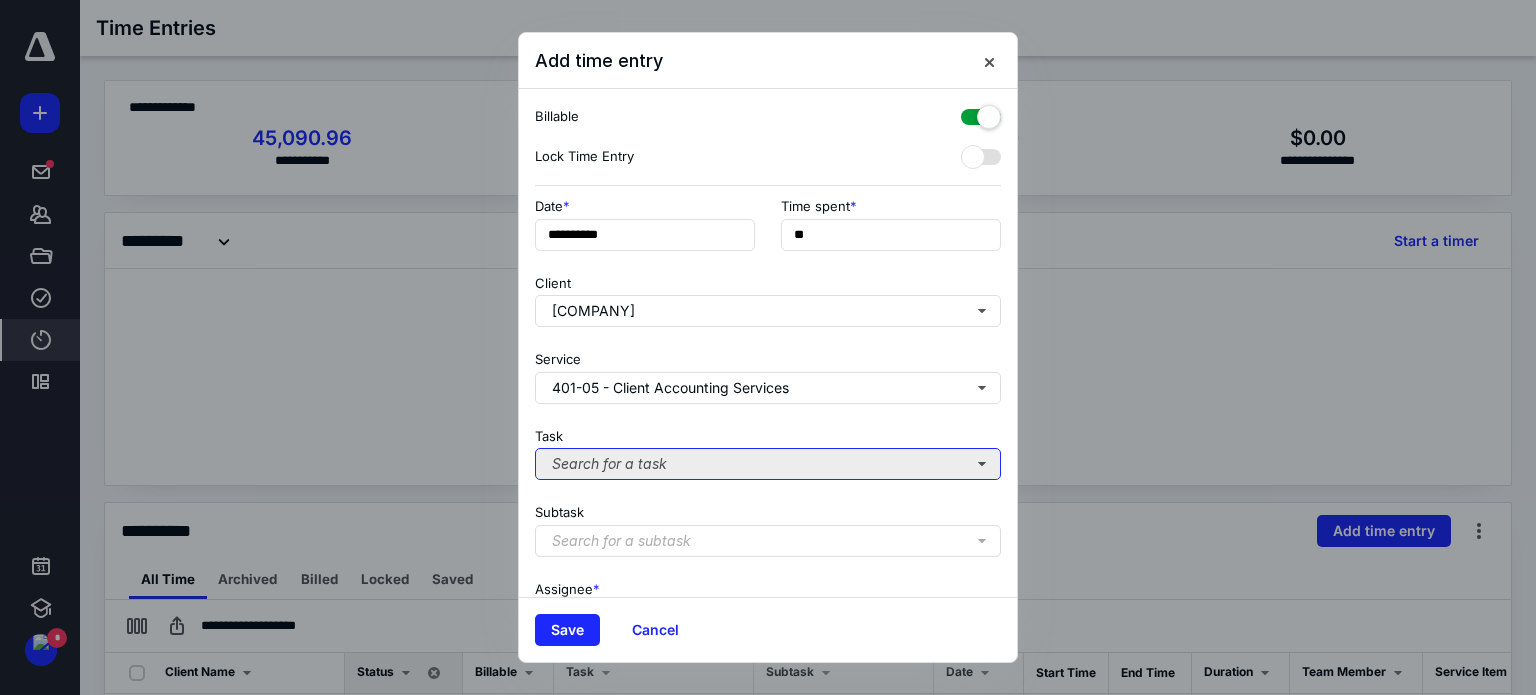 click on "Search for a task" at bounding box center (768, 464) 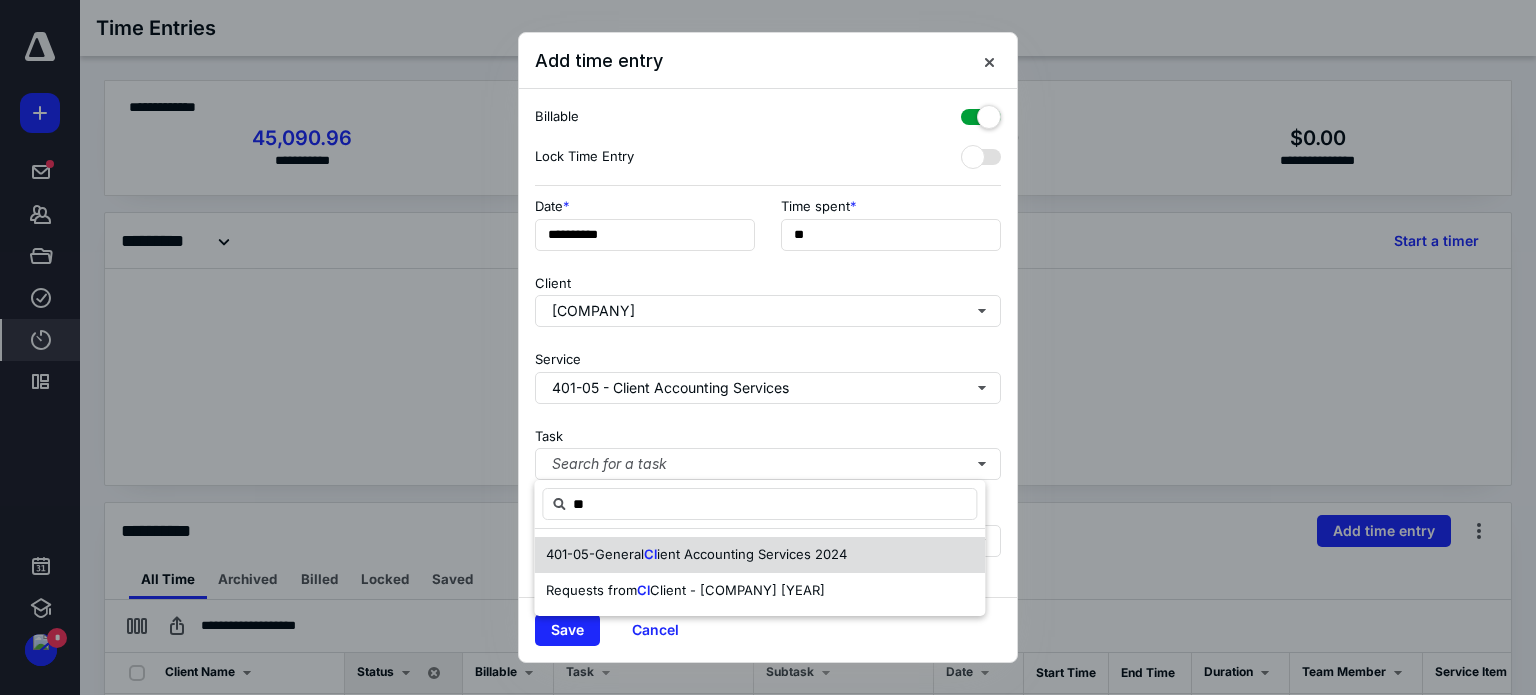 click on "401-05-General  Cl ient Accounting Services  2024" at bounding box center [696, 555] 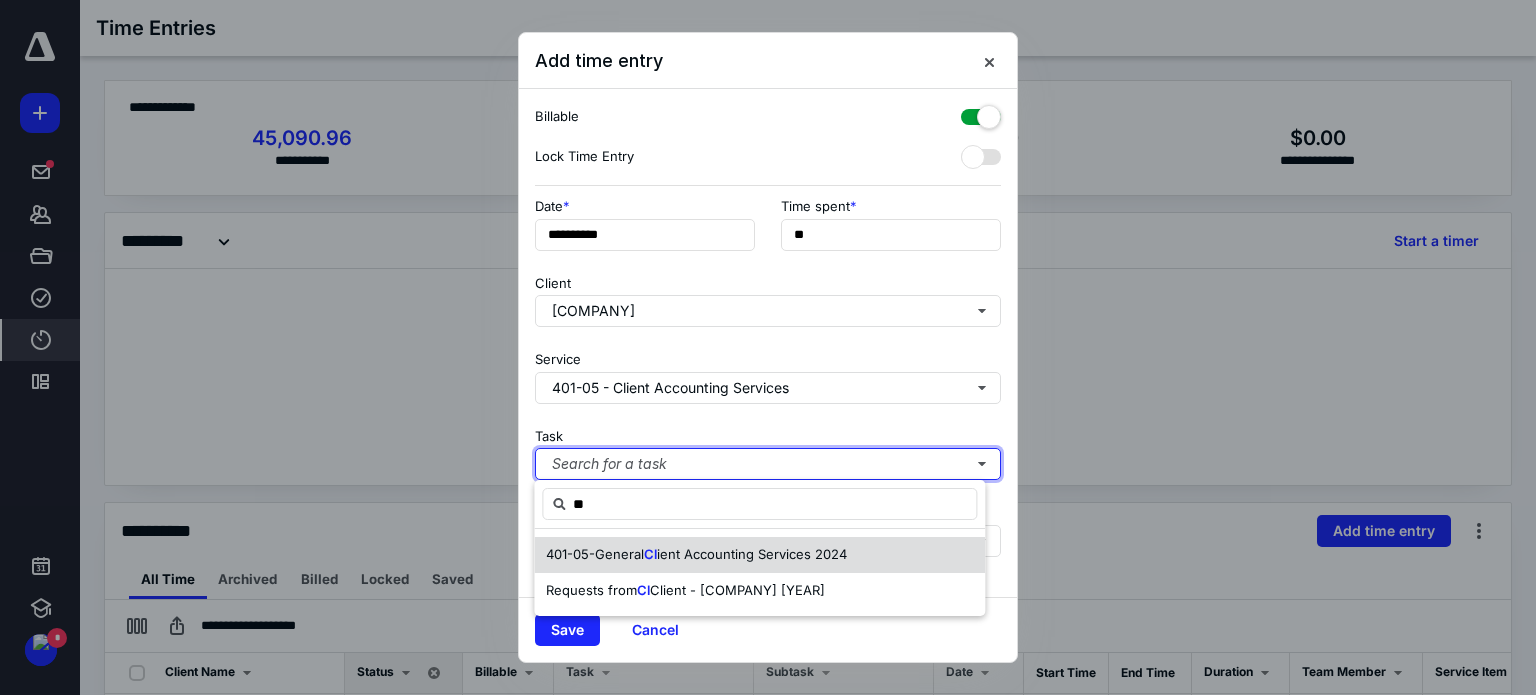 type 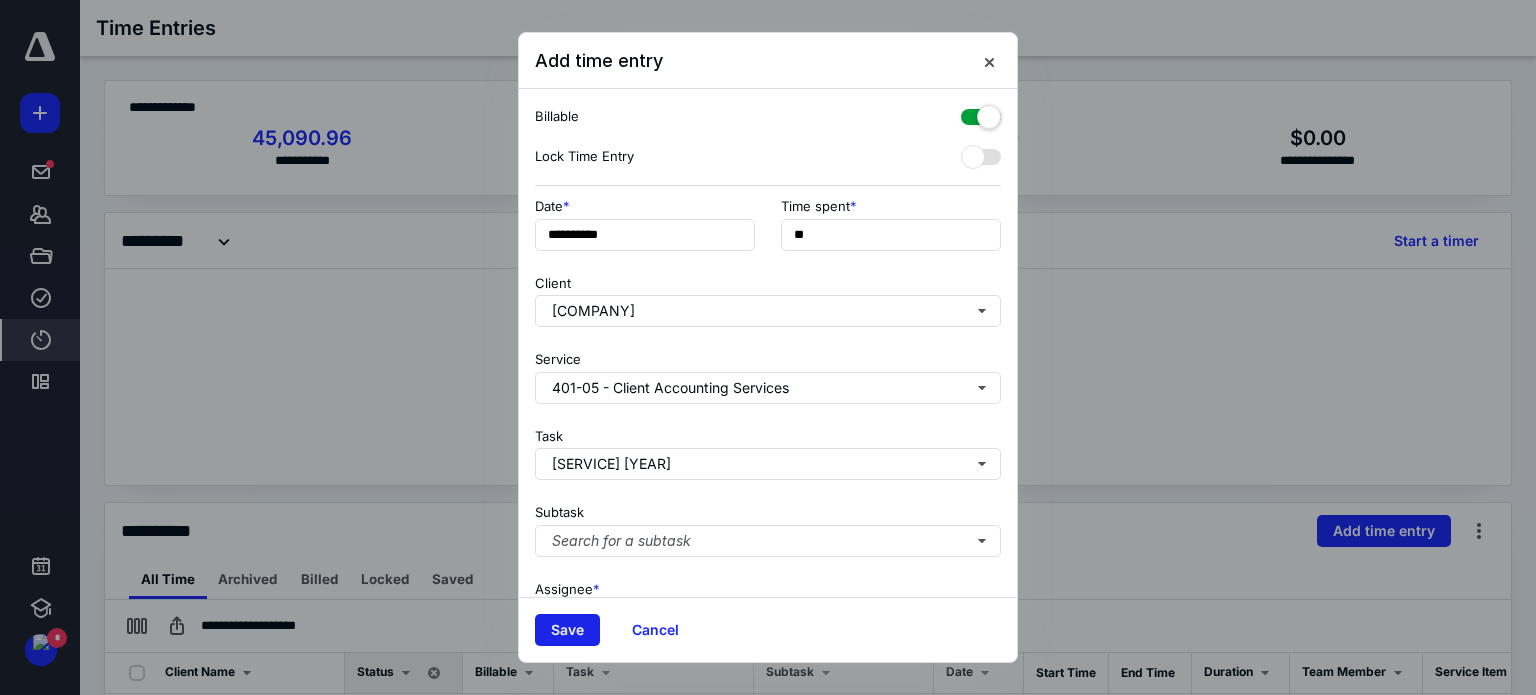 click on "Save" at bounding box center [567, 630] 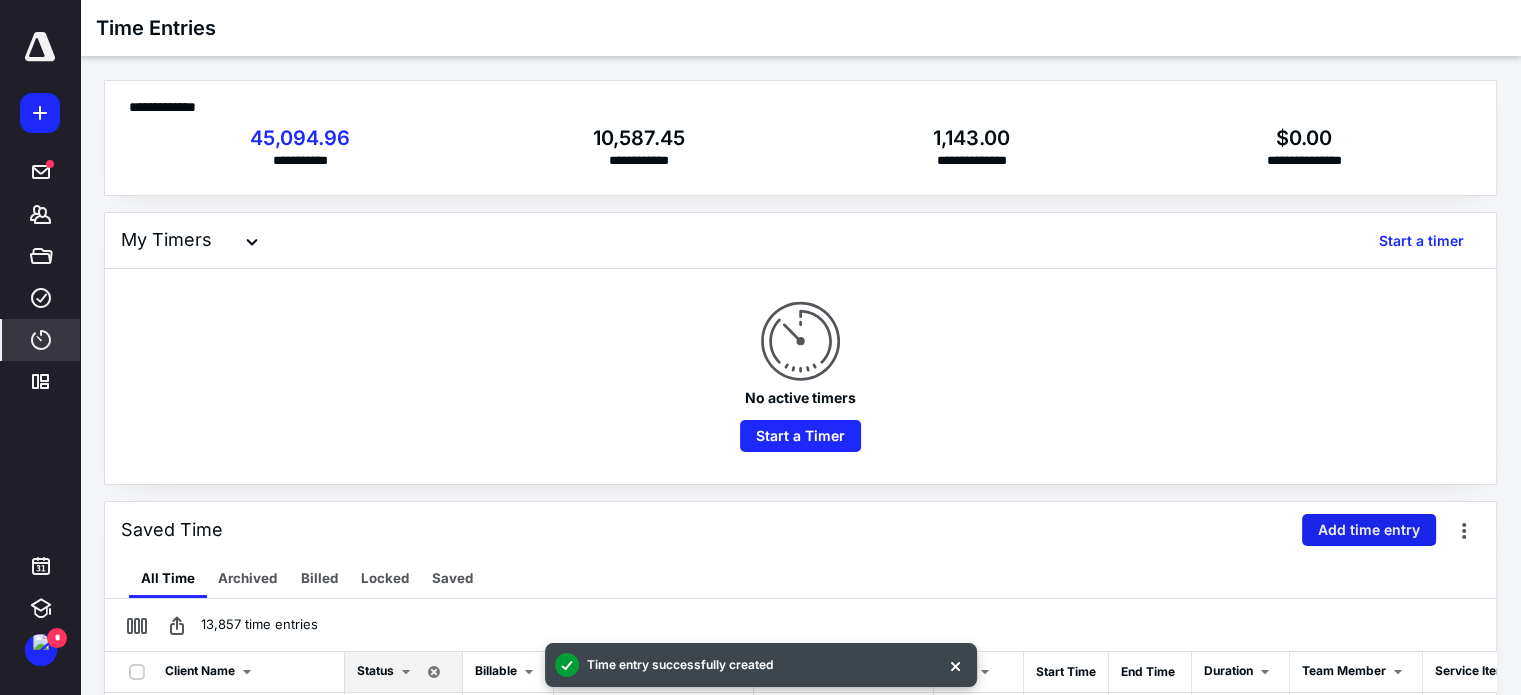 click on "Add time entry" at bounding box center (1369, 530) 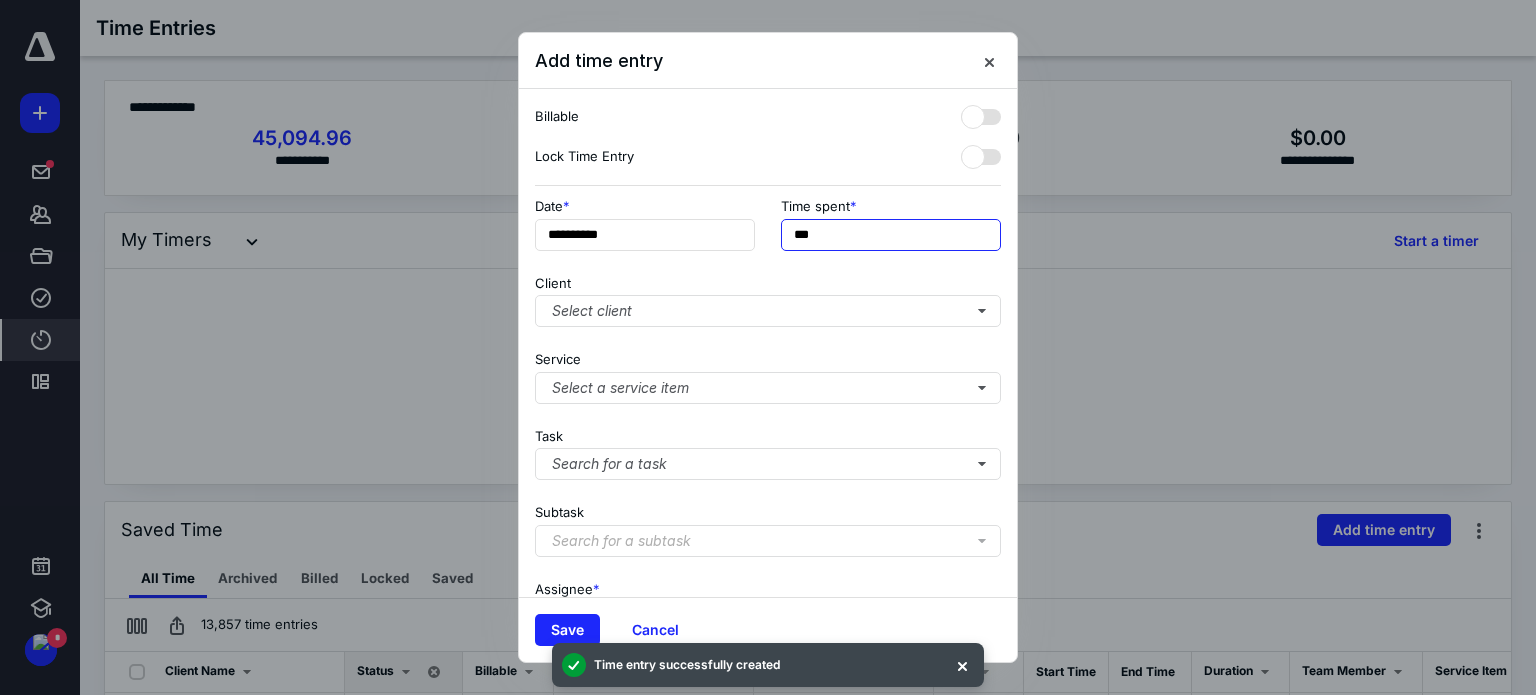 drag, startPoint x: 840, startPoint y: 238, endPoint x: 768, endPoint y: 244, distance: 72.249565 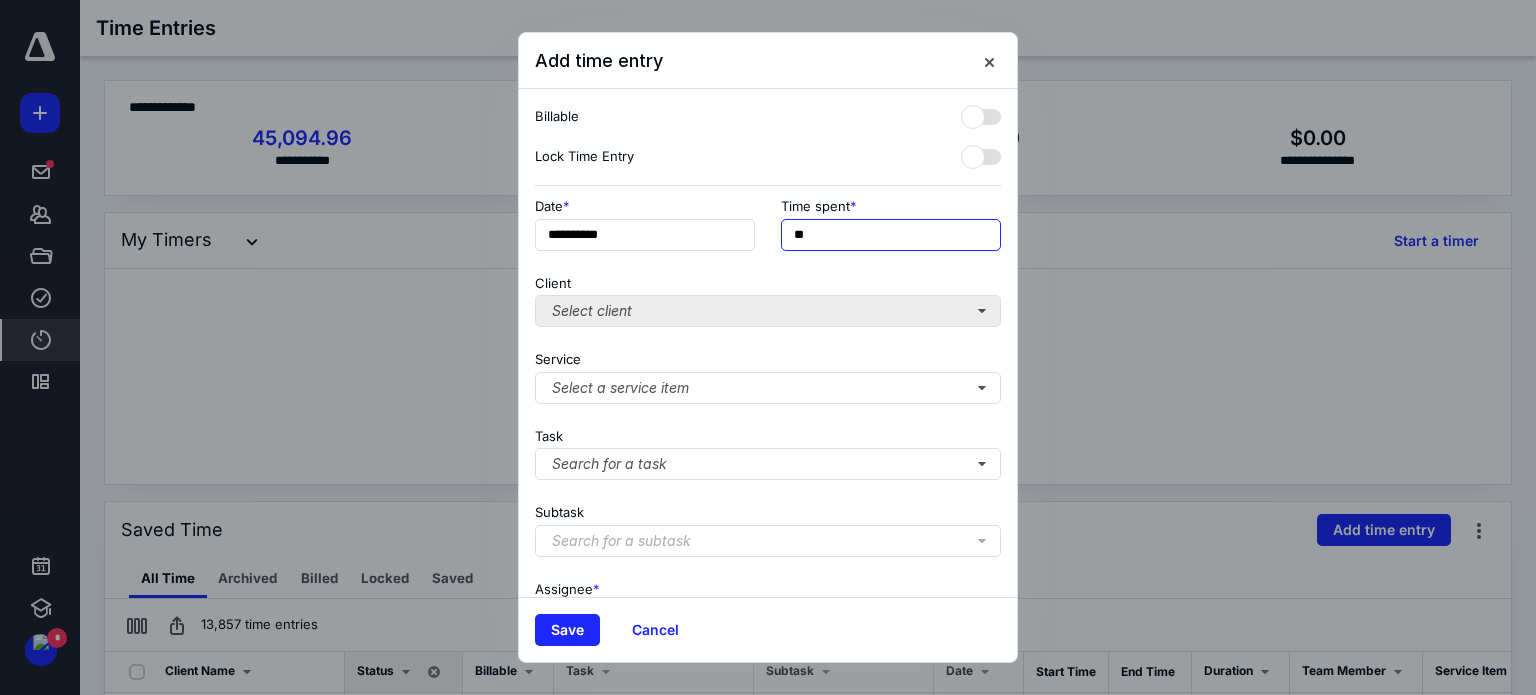 type on "**" 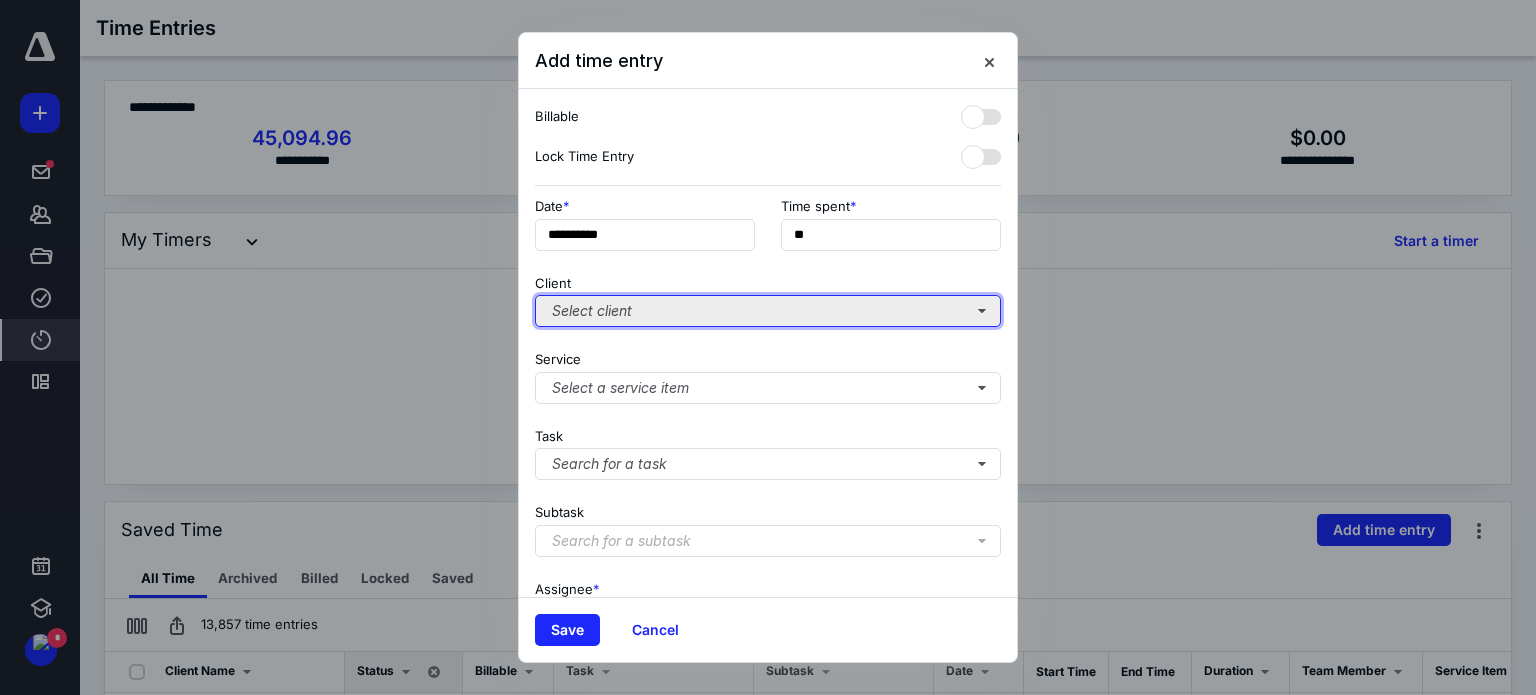 click on "Select client" at bounding box center [768, 311] 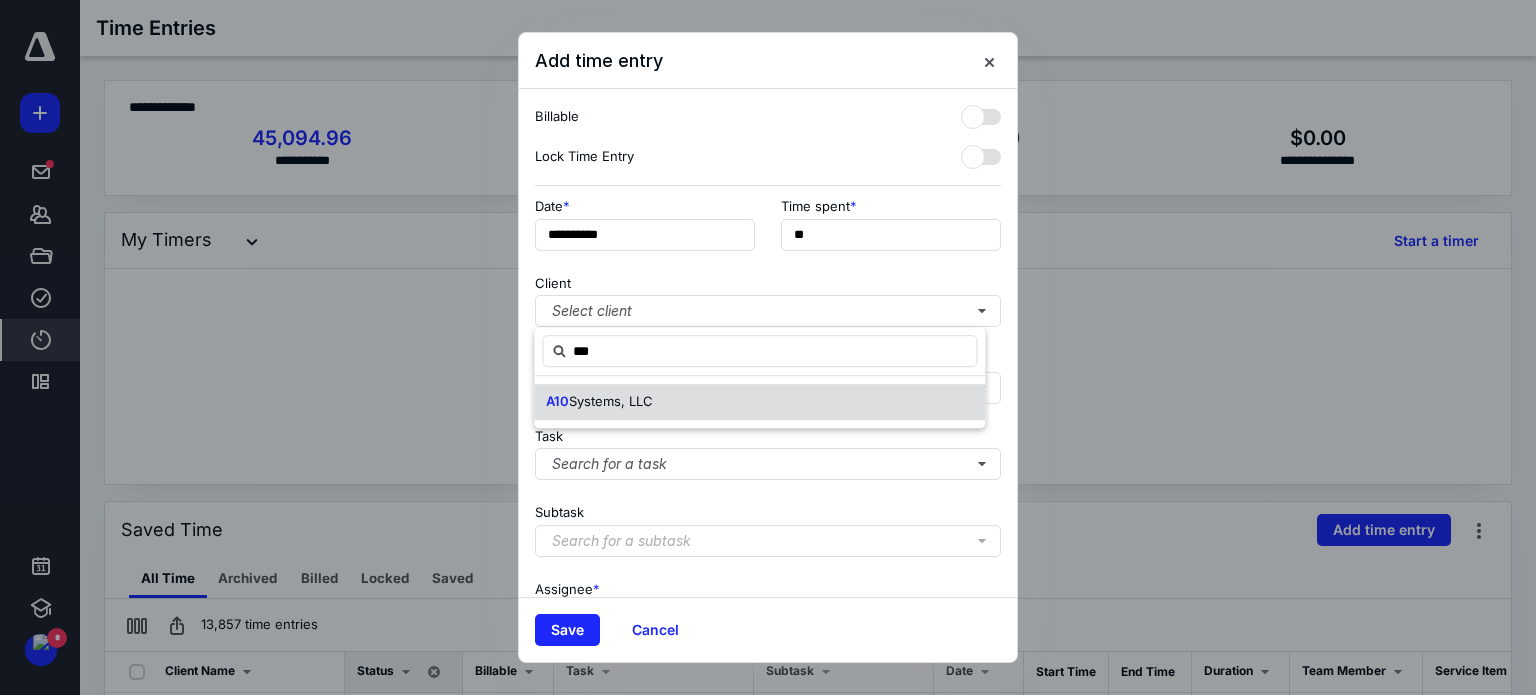 click on "[COMPANY]" at bounding box center (759, 402) 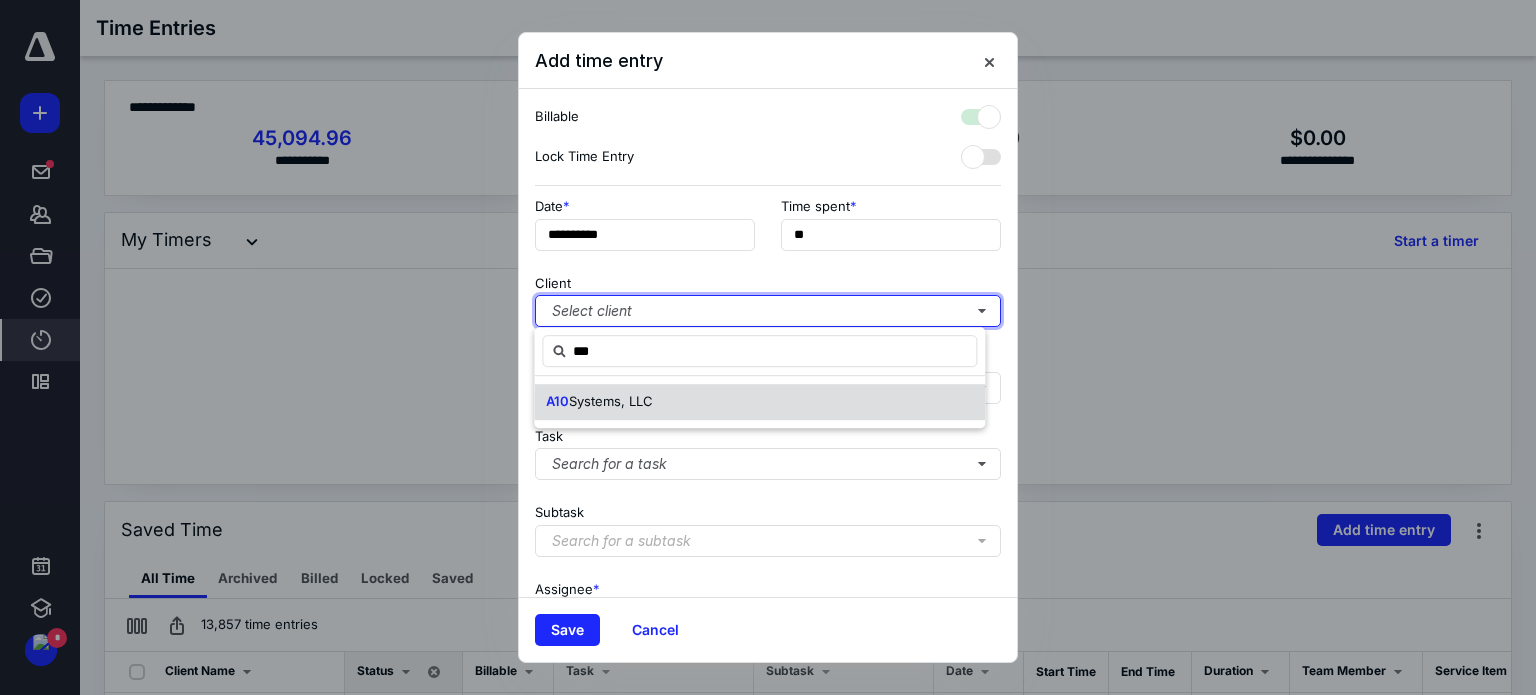 checkbox on "true" 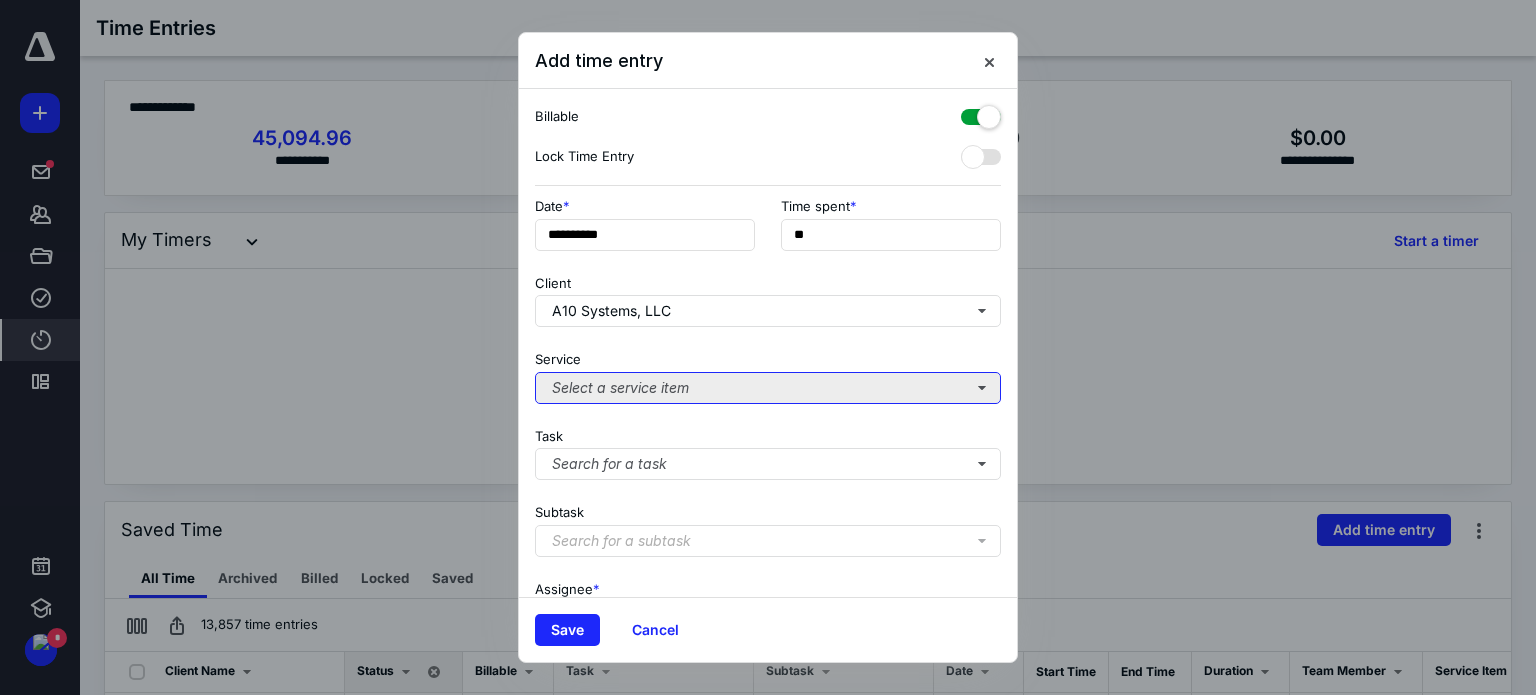 click on "Select a service item" at bounding box center (768, 388) 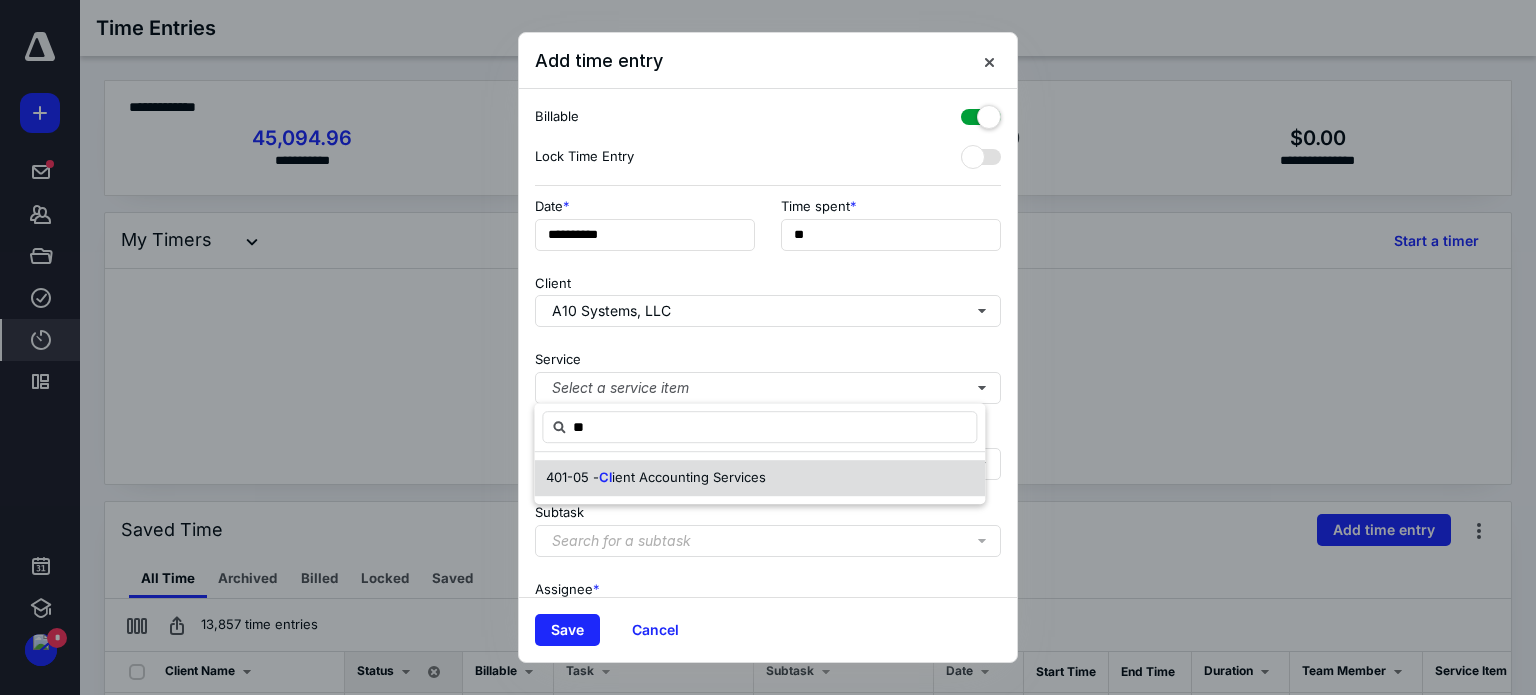 click on "Cl" at bounding box center [605, 477] 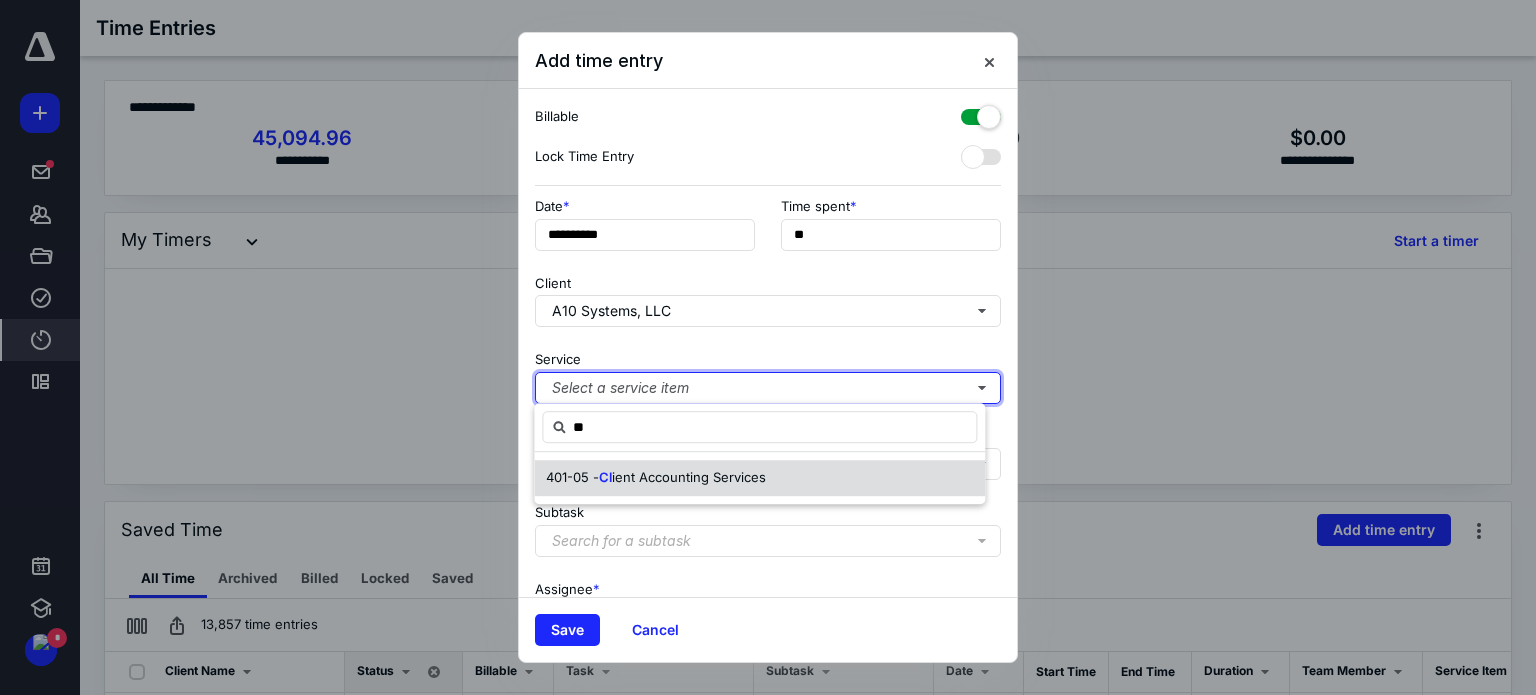 type 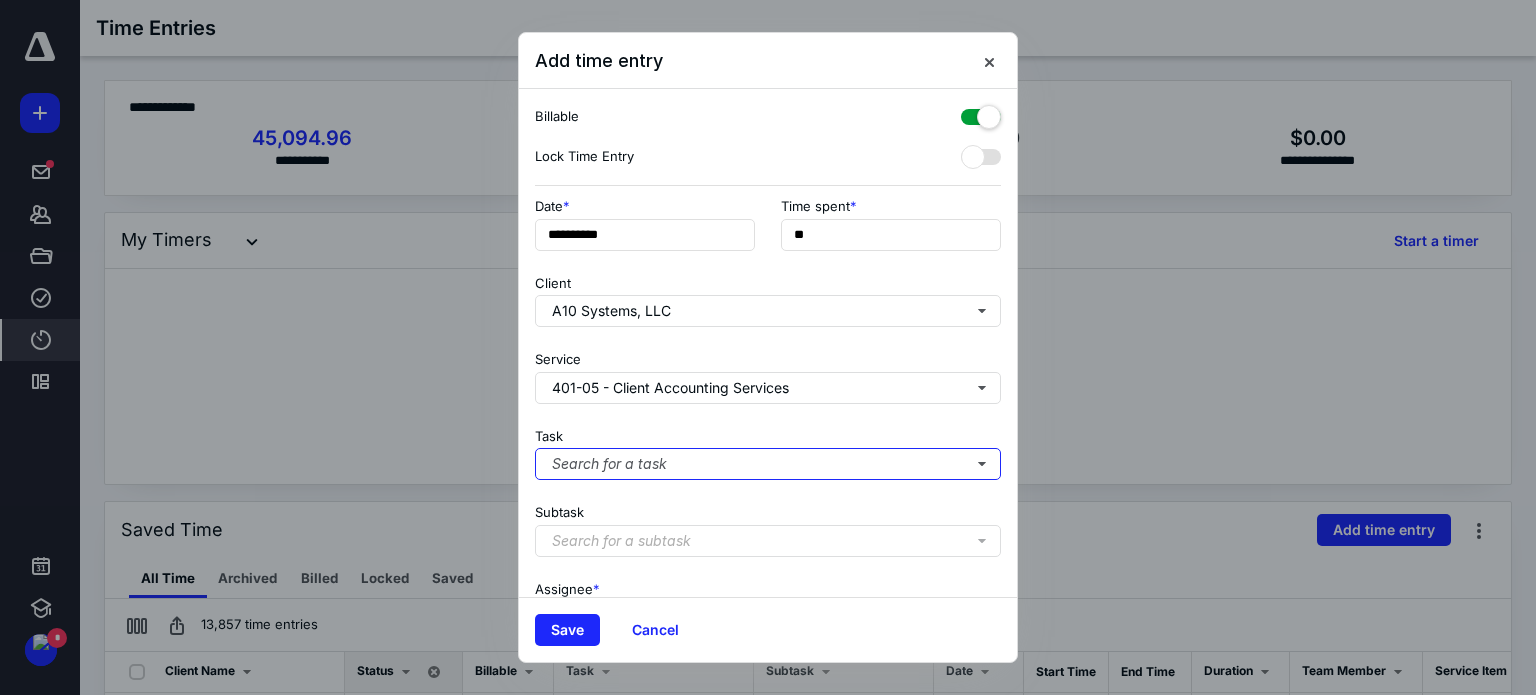 click on "Search for a task" at bounding box center [768, 464] 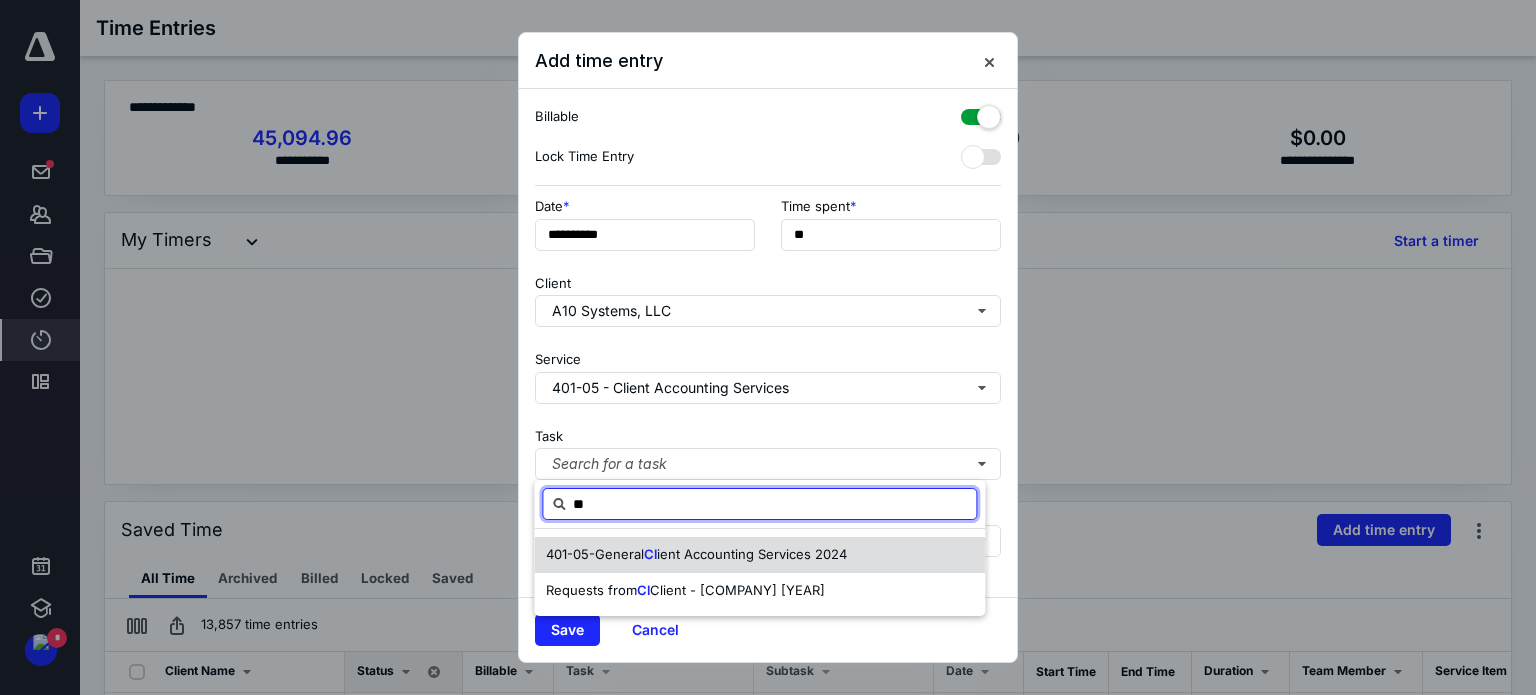 click on "401-05-General" at bounding box center [595, 554] 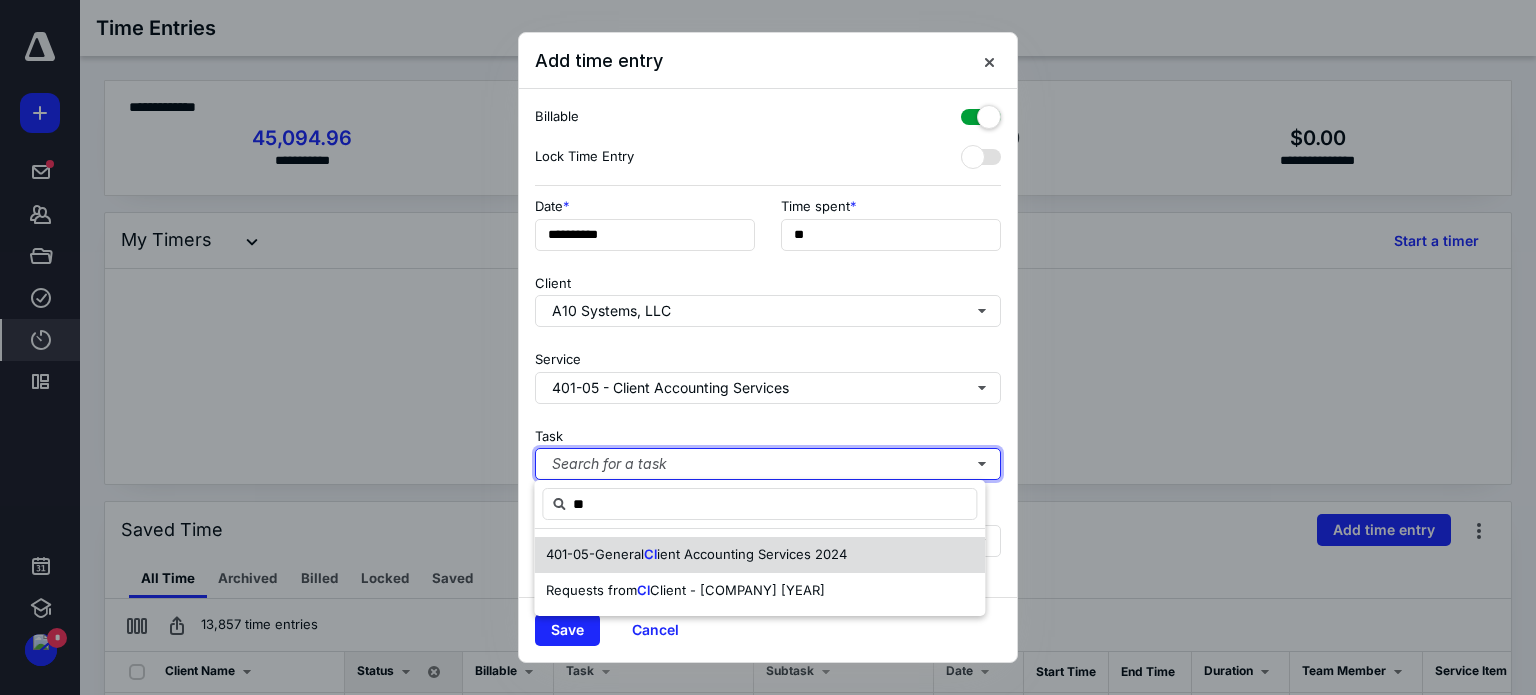 type 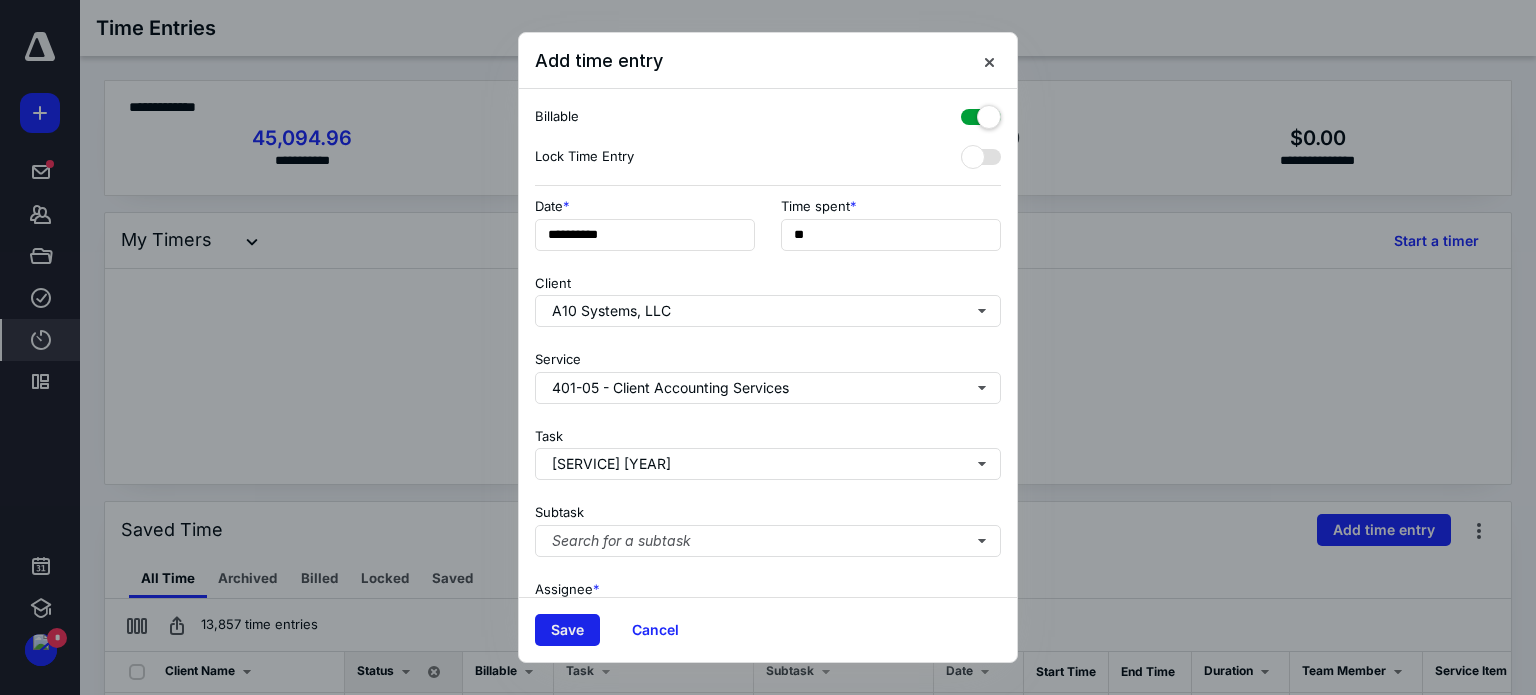 click on "Save" at bounding box center (567, 630) 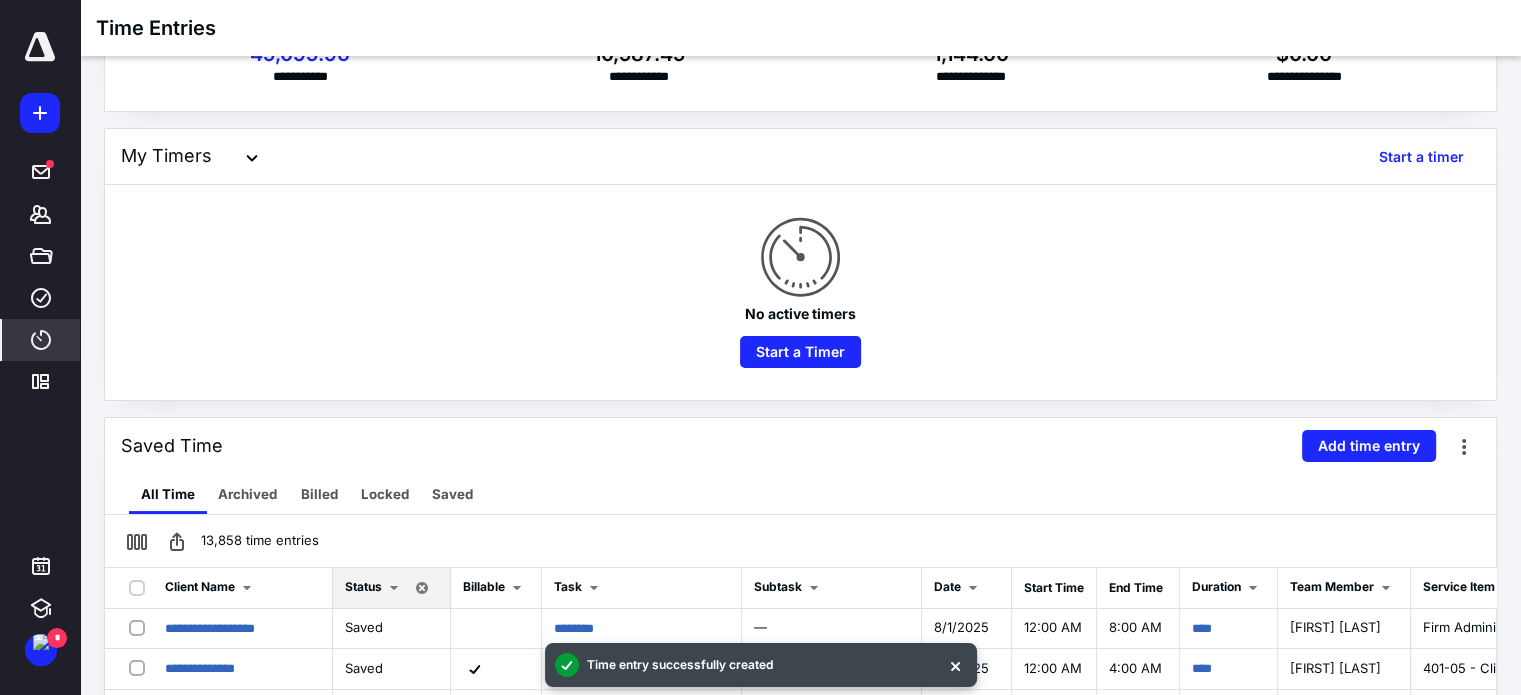 scroll, scrollTop: 200, scrollLeft: 0, axis: vertical 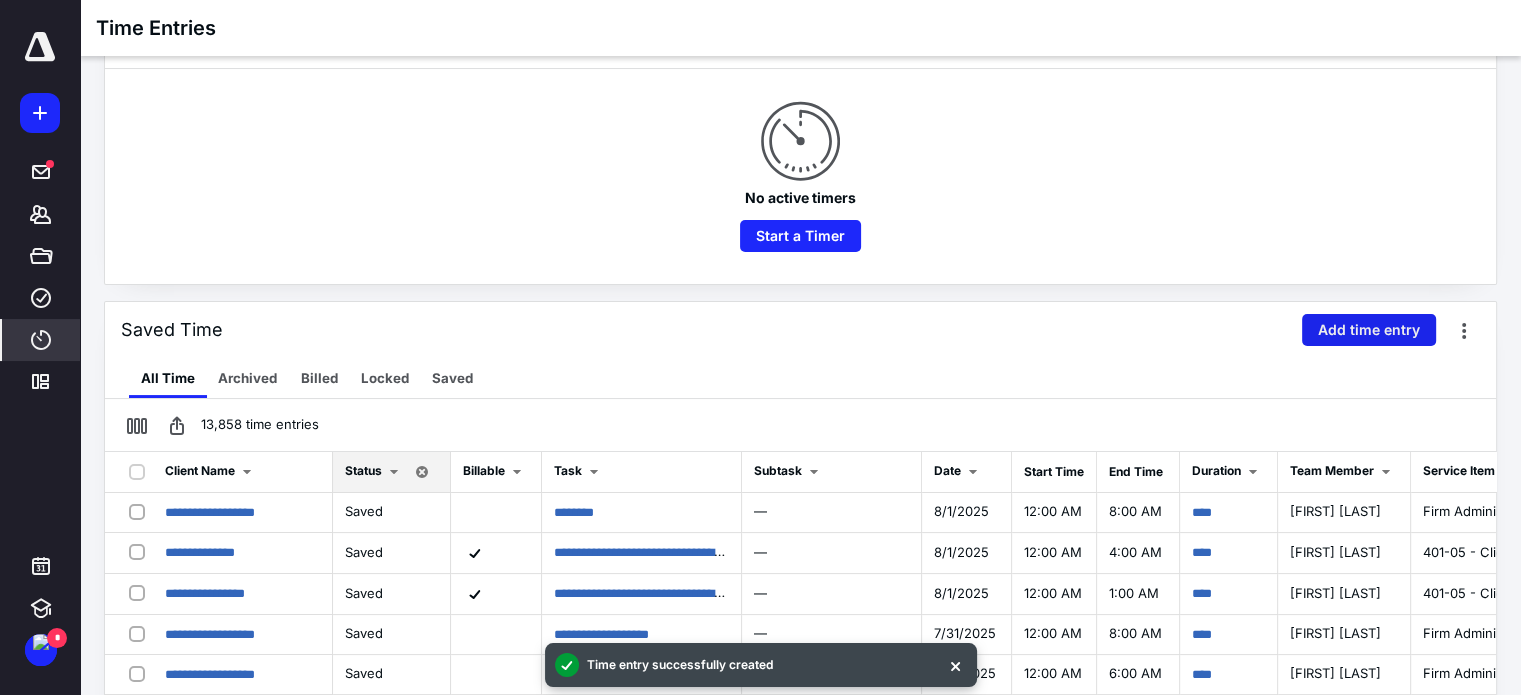 click on "Add time entry" at bounding box center [1369, 330] 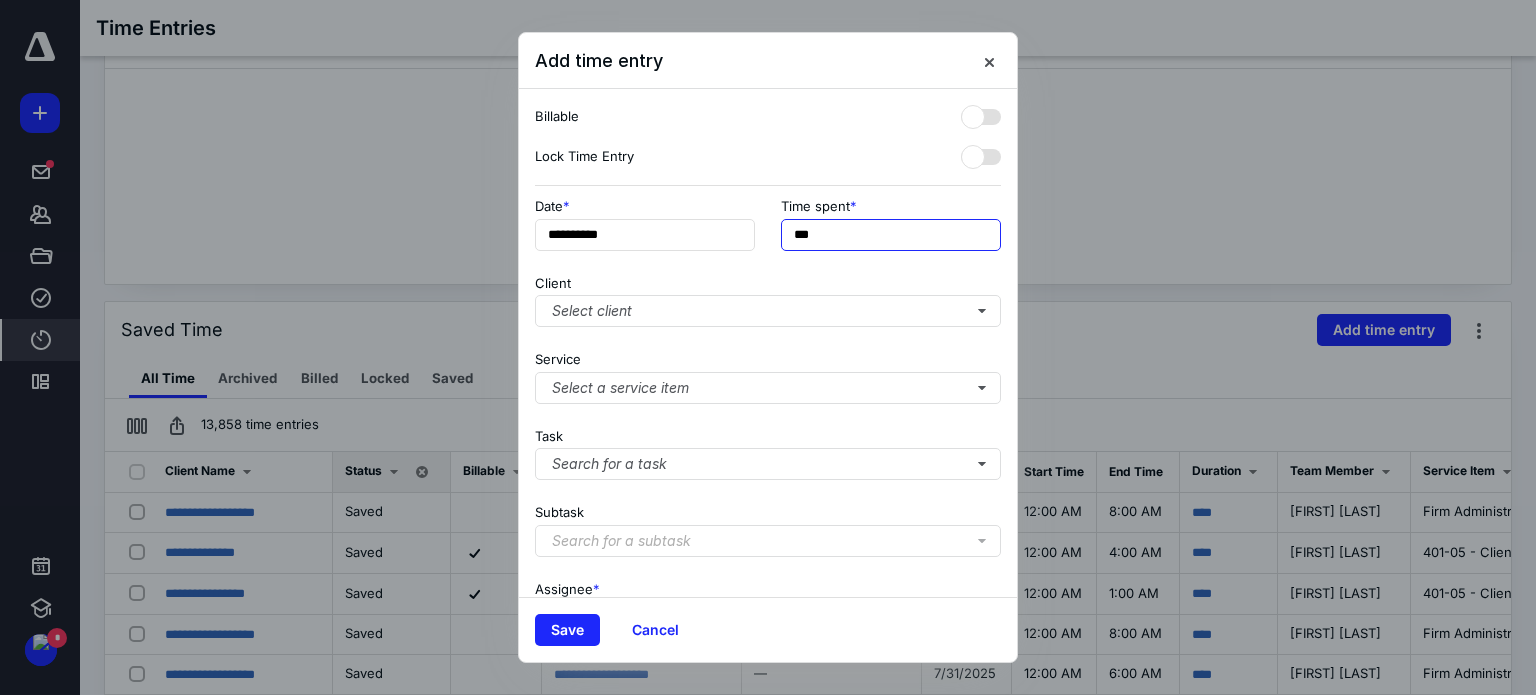 drag, startPoint x: 824, startPoint y: 231, endPoint x: 792, endPoint y: 237, distance: 32.55764 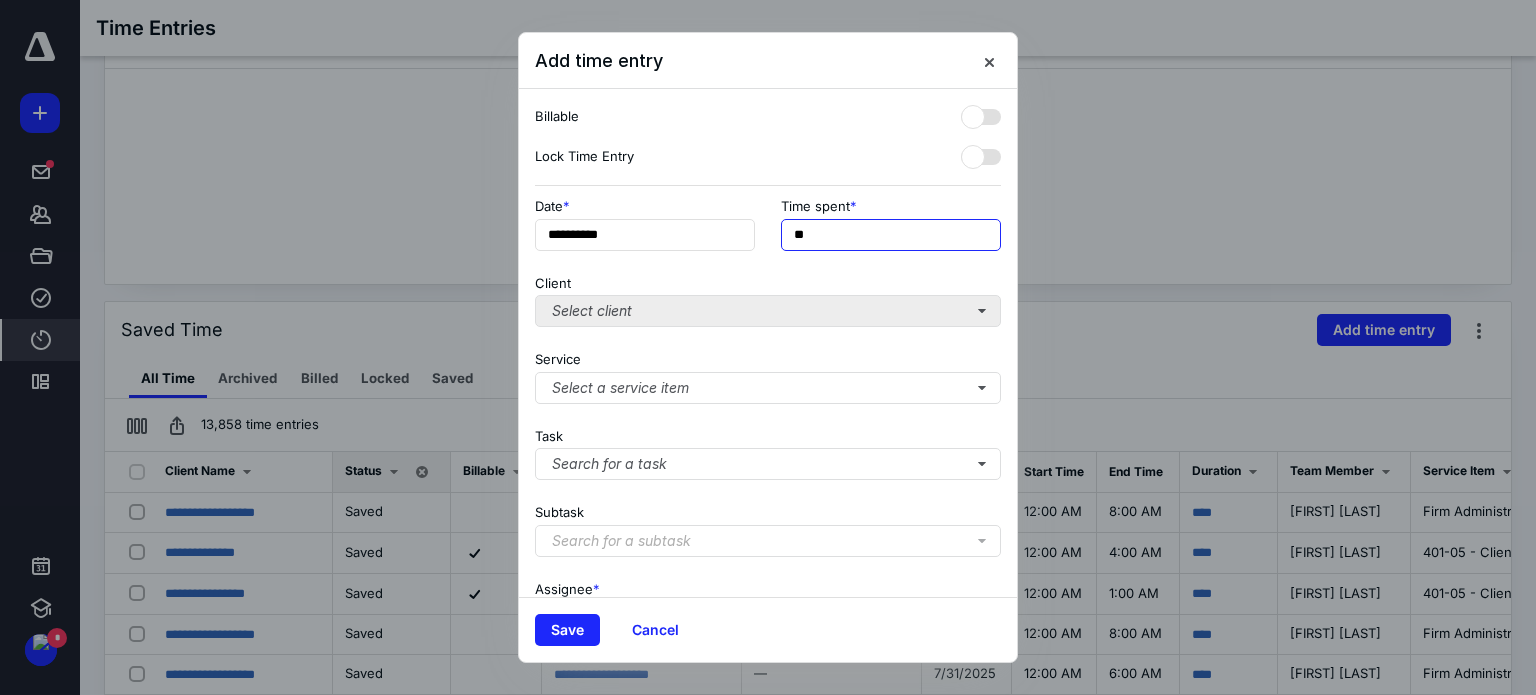 type on "**" 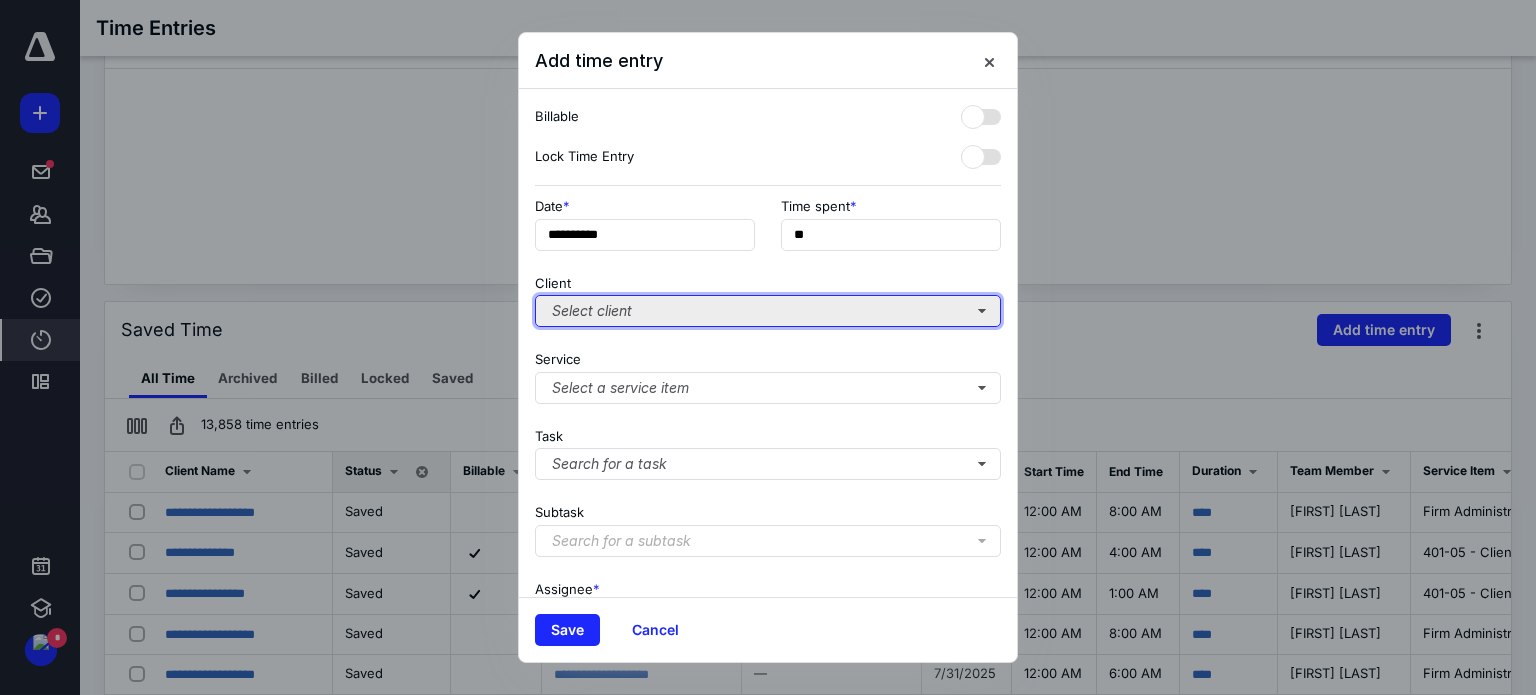 click on "Select client" at bounding box center [768, 311] 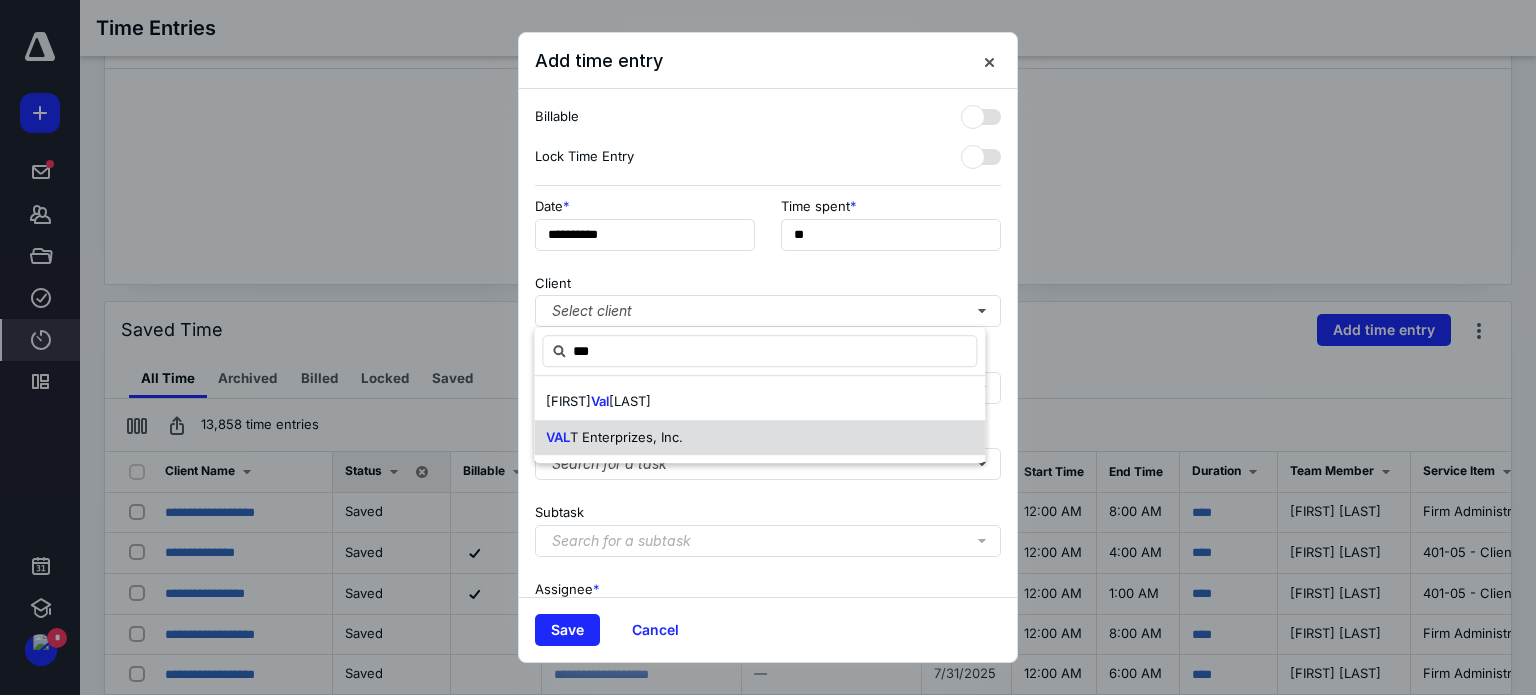 click on "T Enterprizes, Inc." at bounding box center (626, 437) 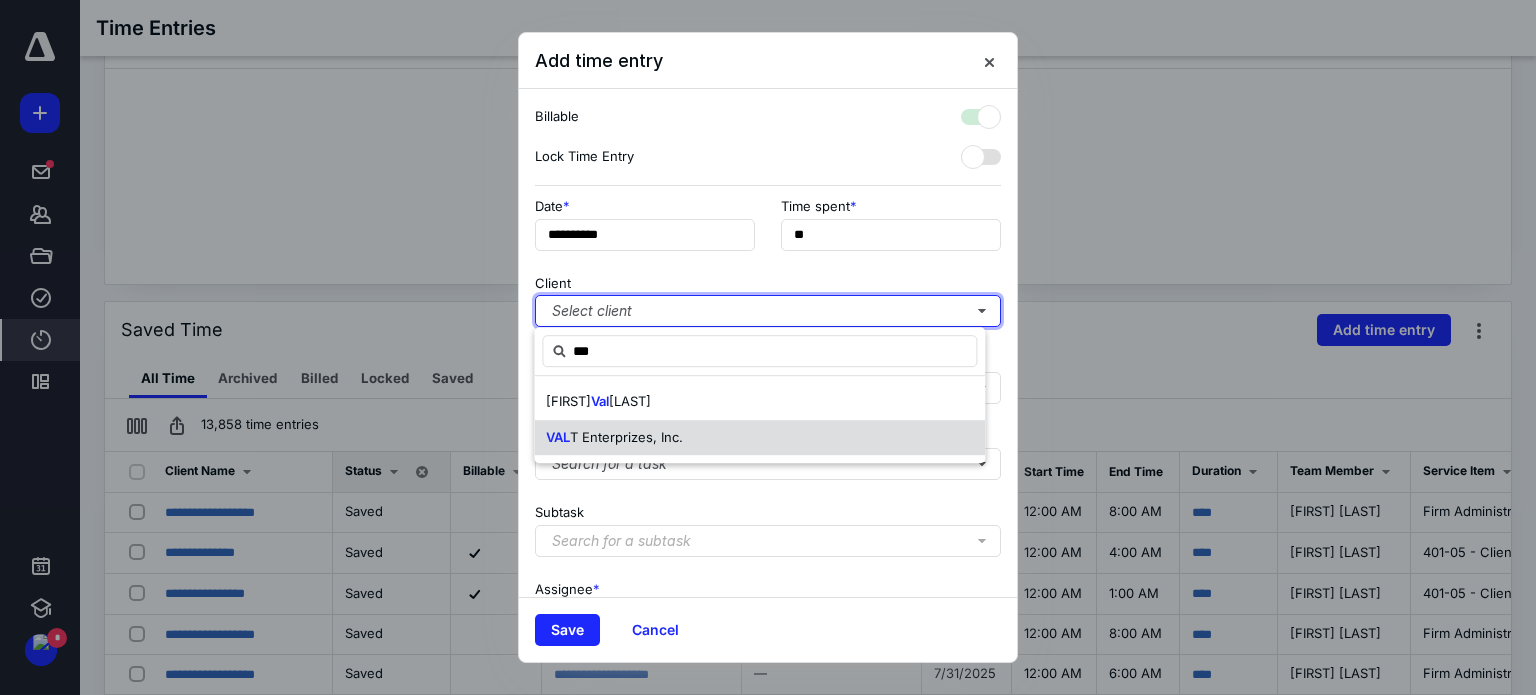 checkbox on "true" 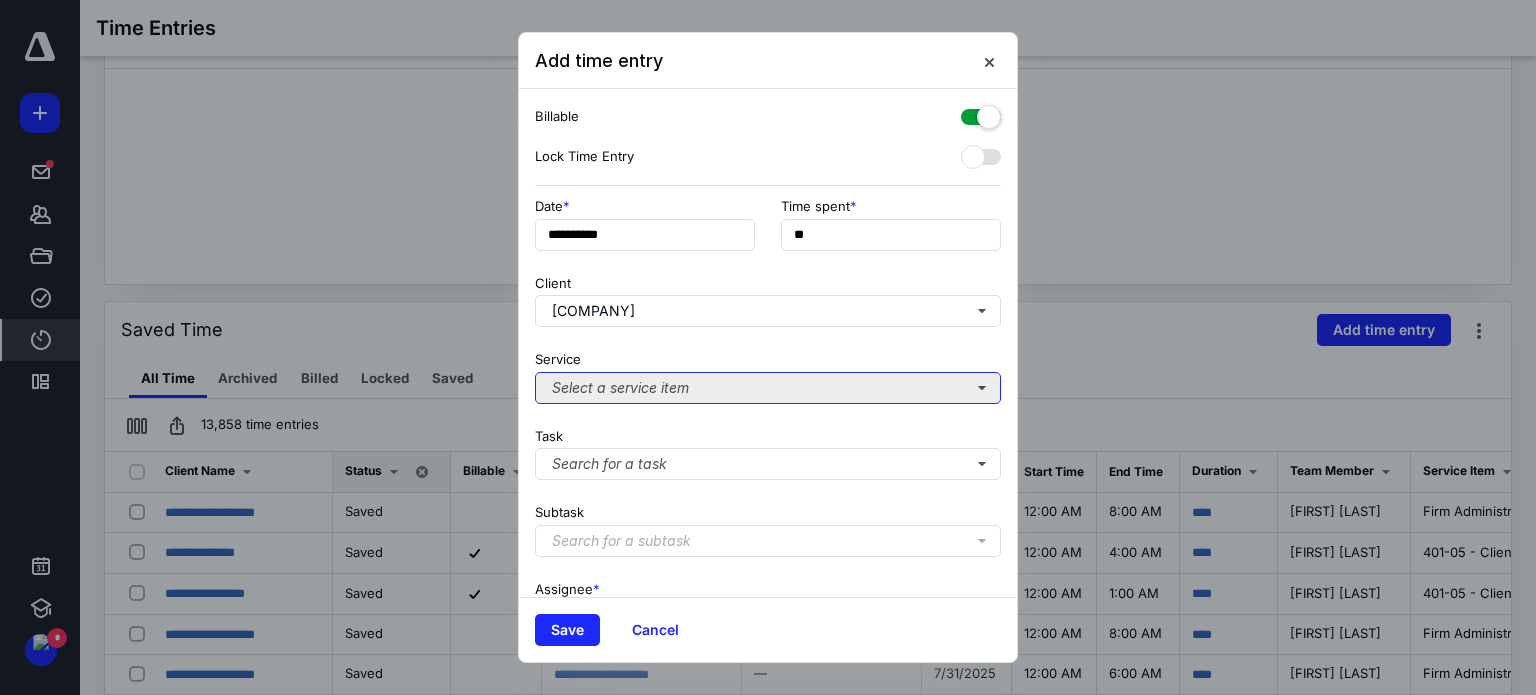 click on "Select a service item" at bounding box center (768, 388) 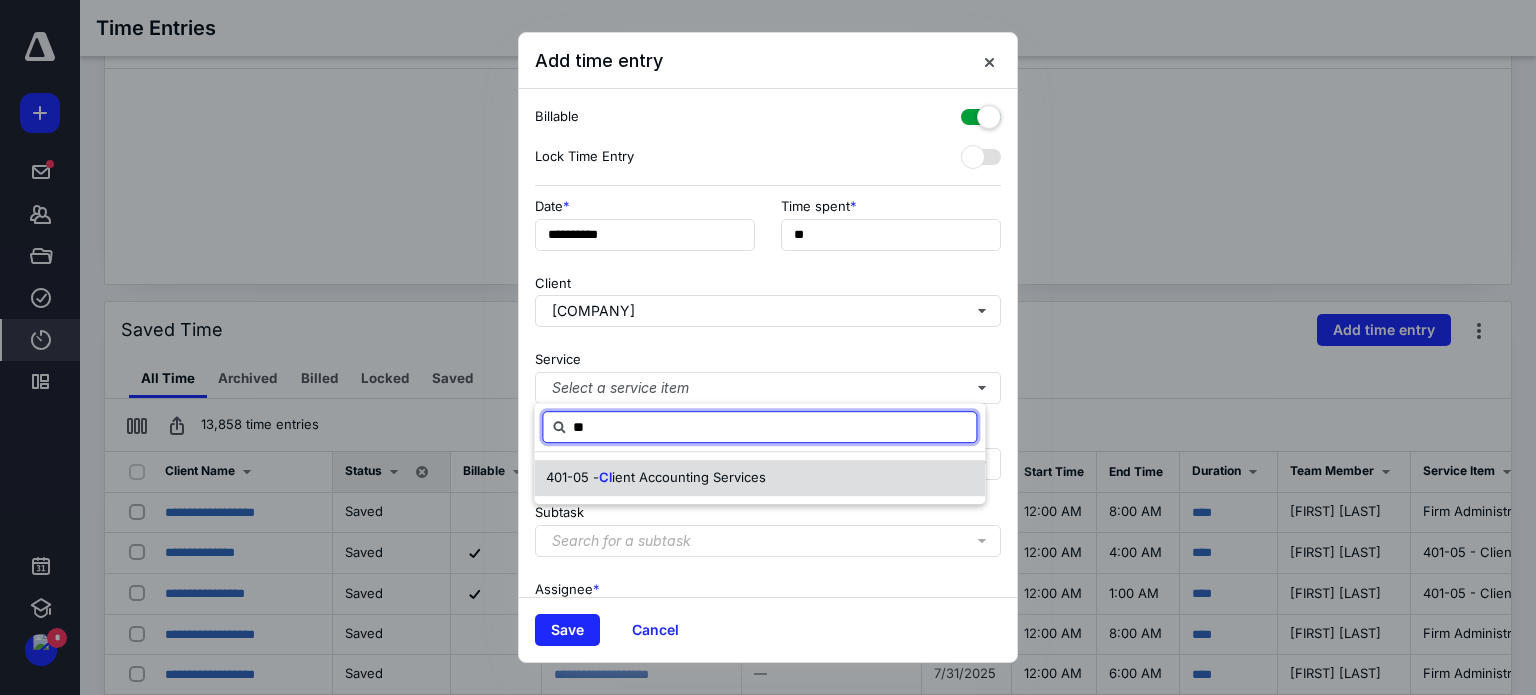 click on "401-05 -  Cl ient Accounting Services" at bounding box center [759, 478] 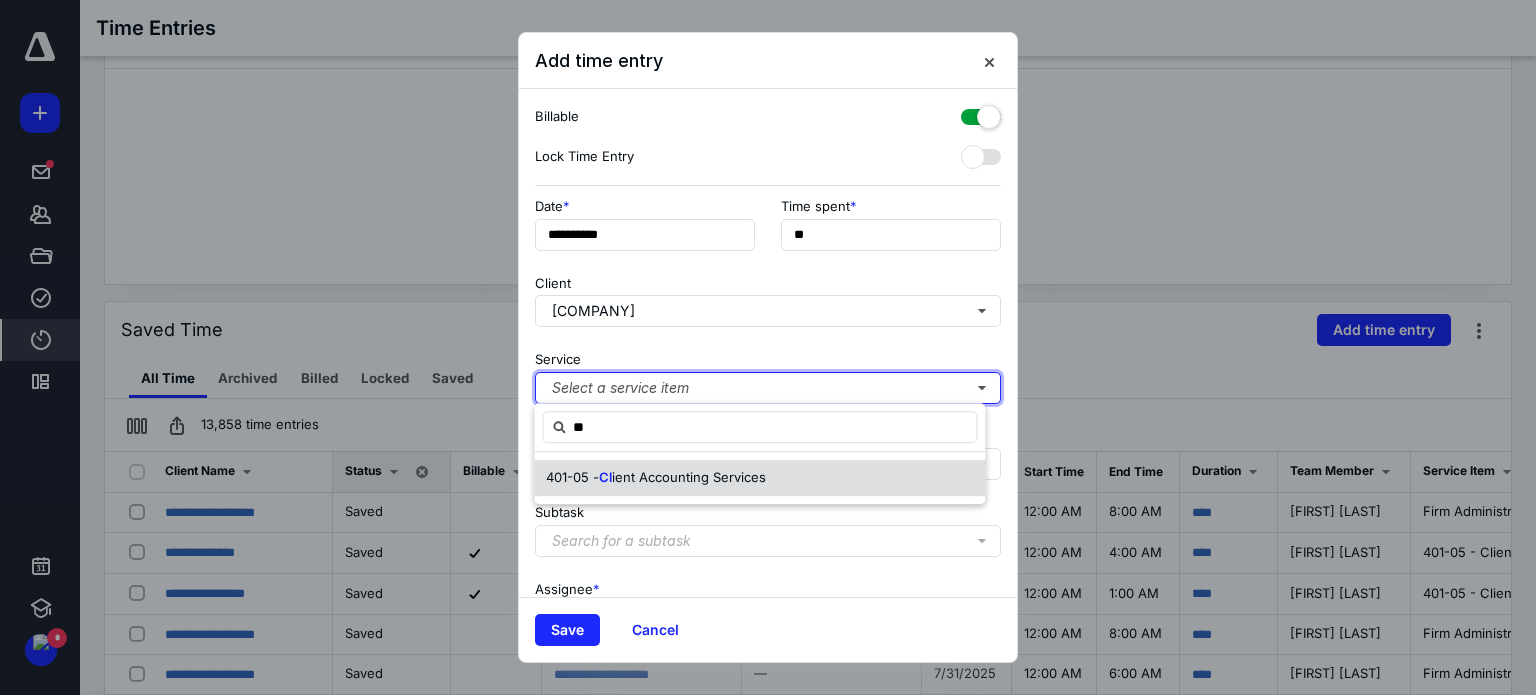 type 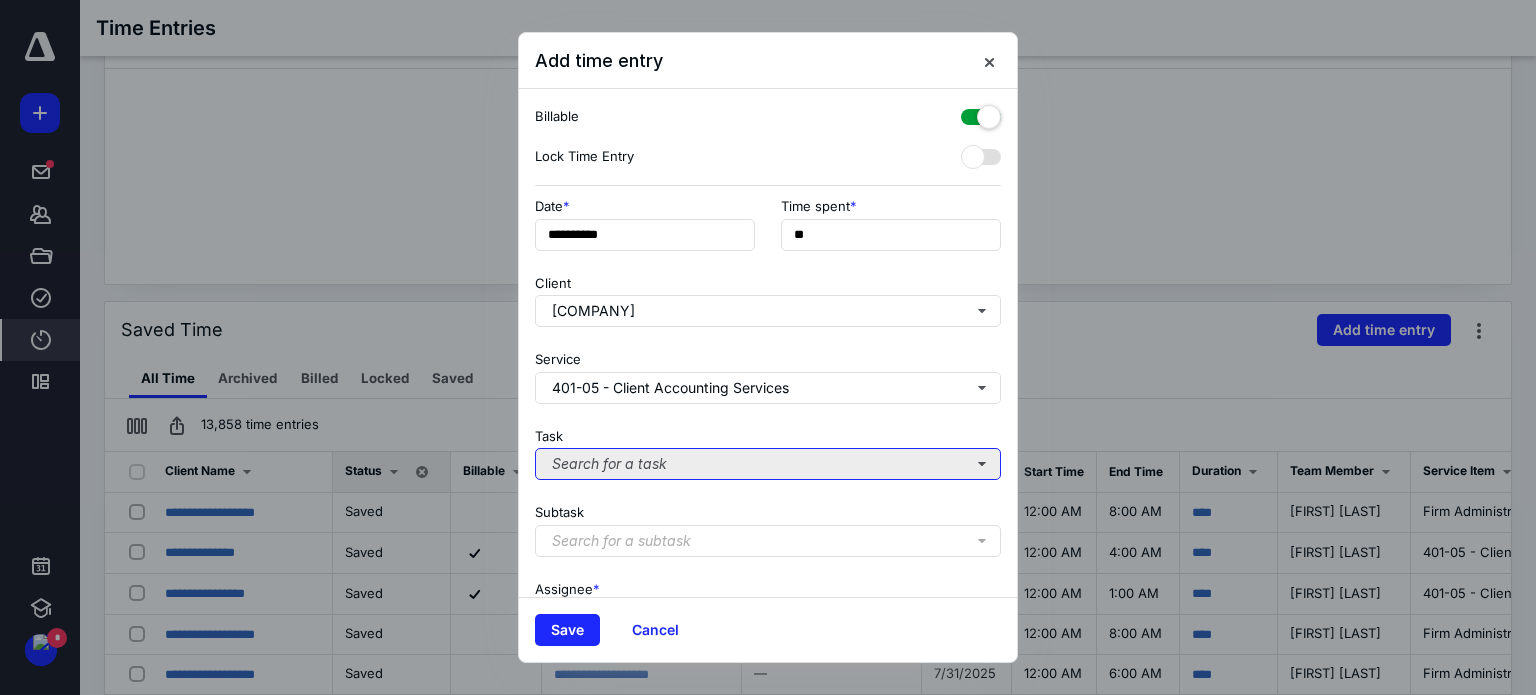 click on "Search for a task" at bounding box center (768, 464) 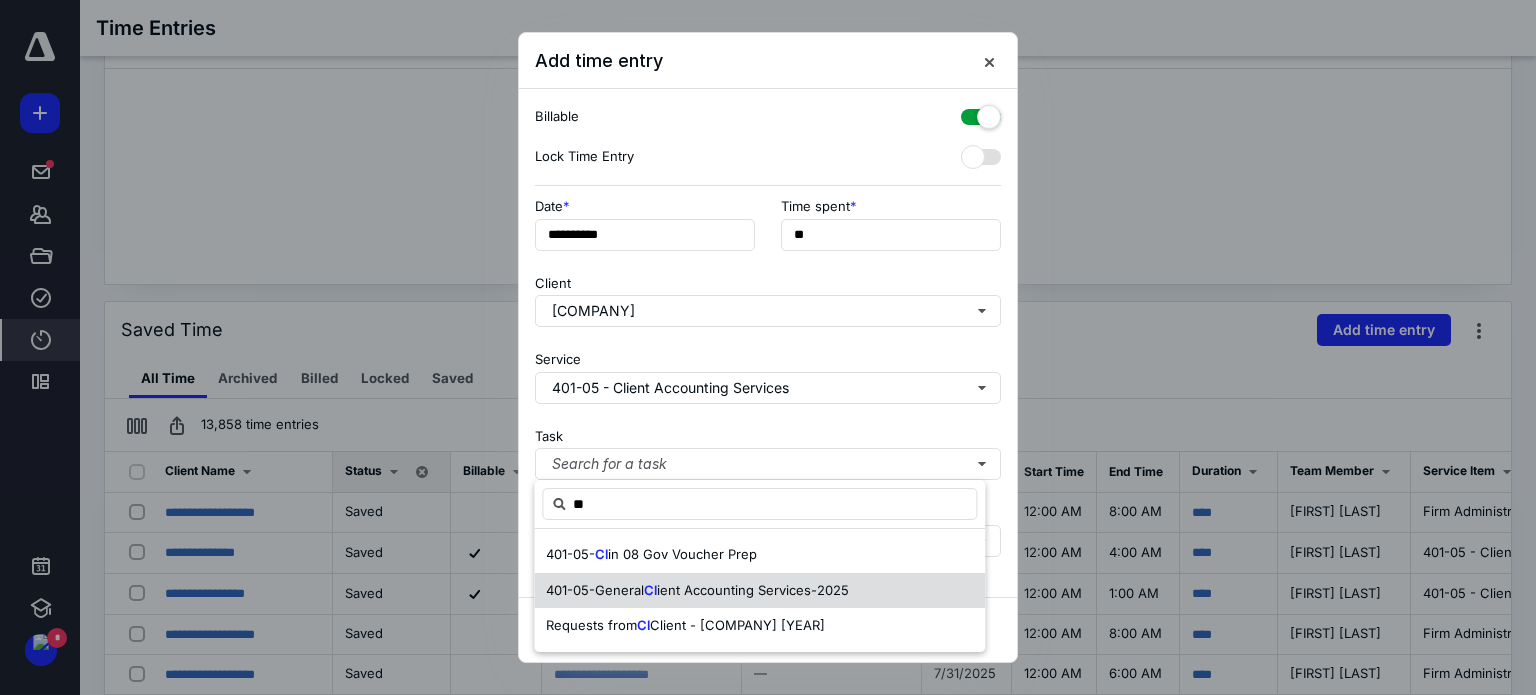 click on "401-05-General" at bounding box center (595, 590) 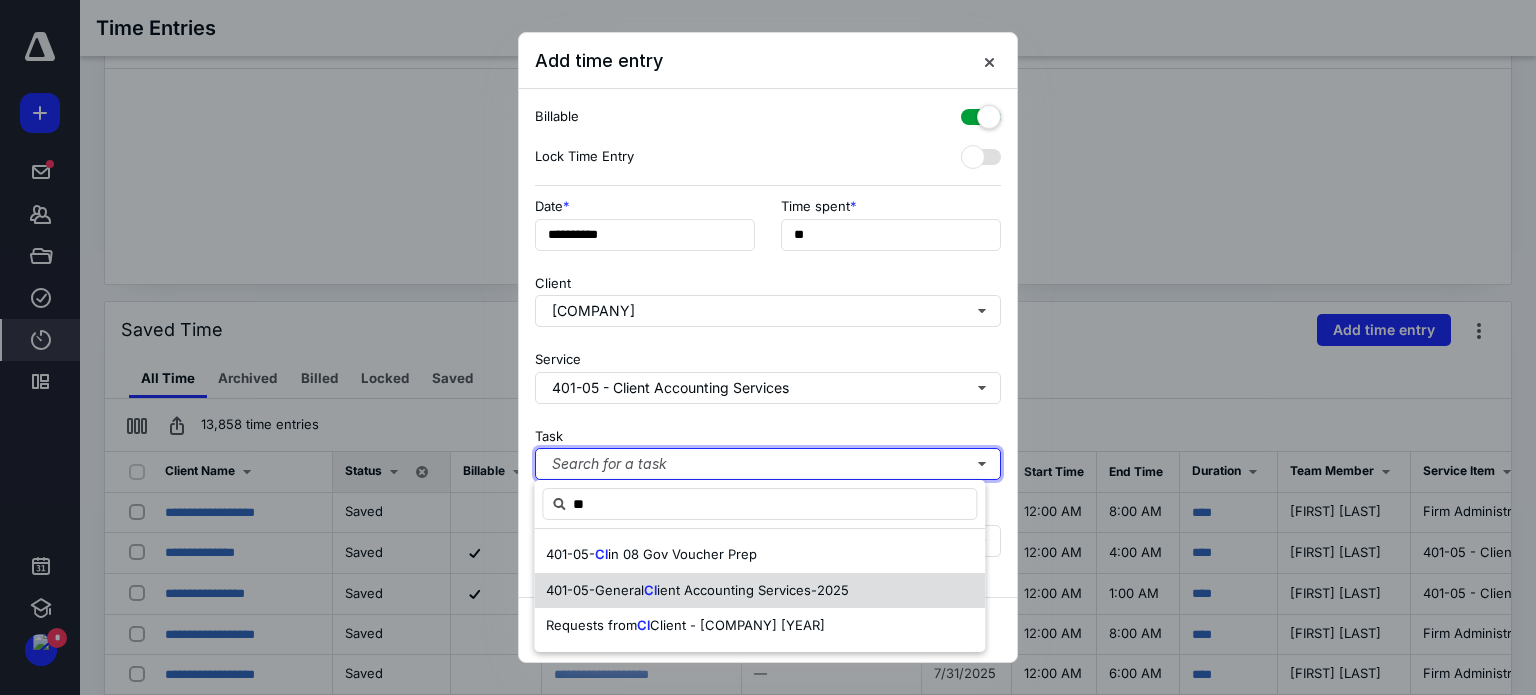 type 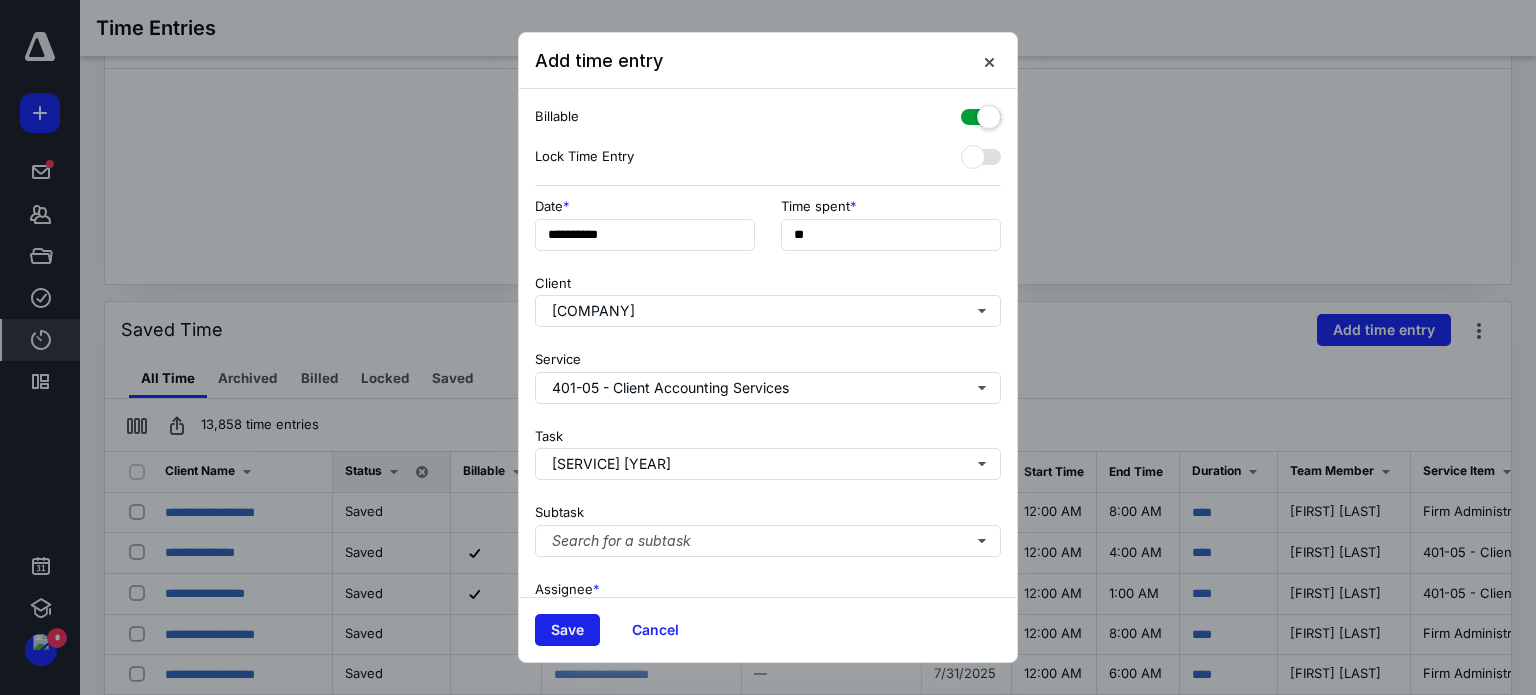 click on "Save" at bounding box center [567, 630] 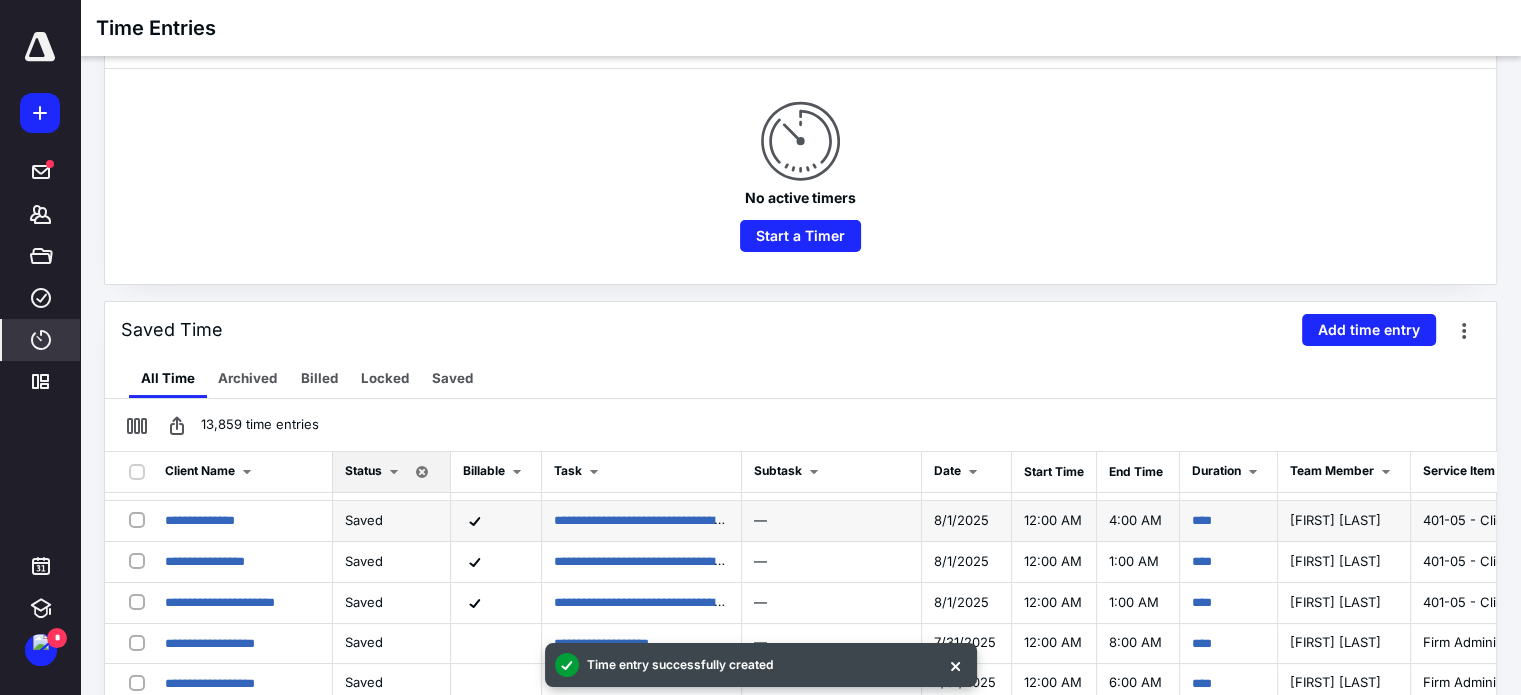 scroll, scrollTop: 0, scrollLeft: 0, axis: both 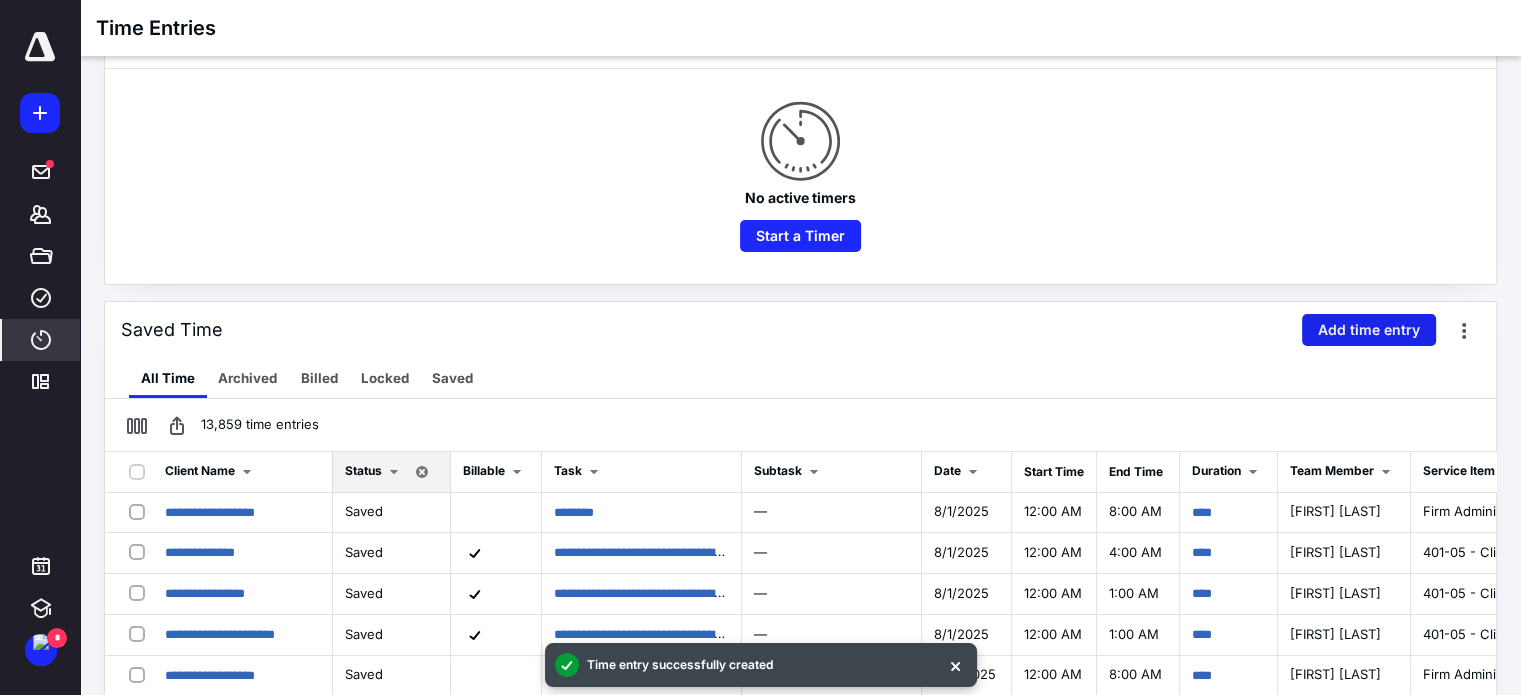 click on "Add time entry" at bounding box center [1369, 330] 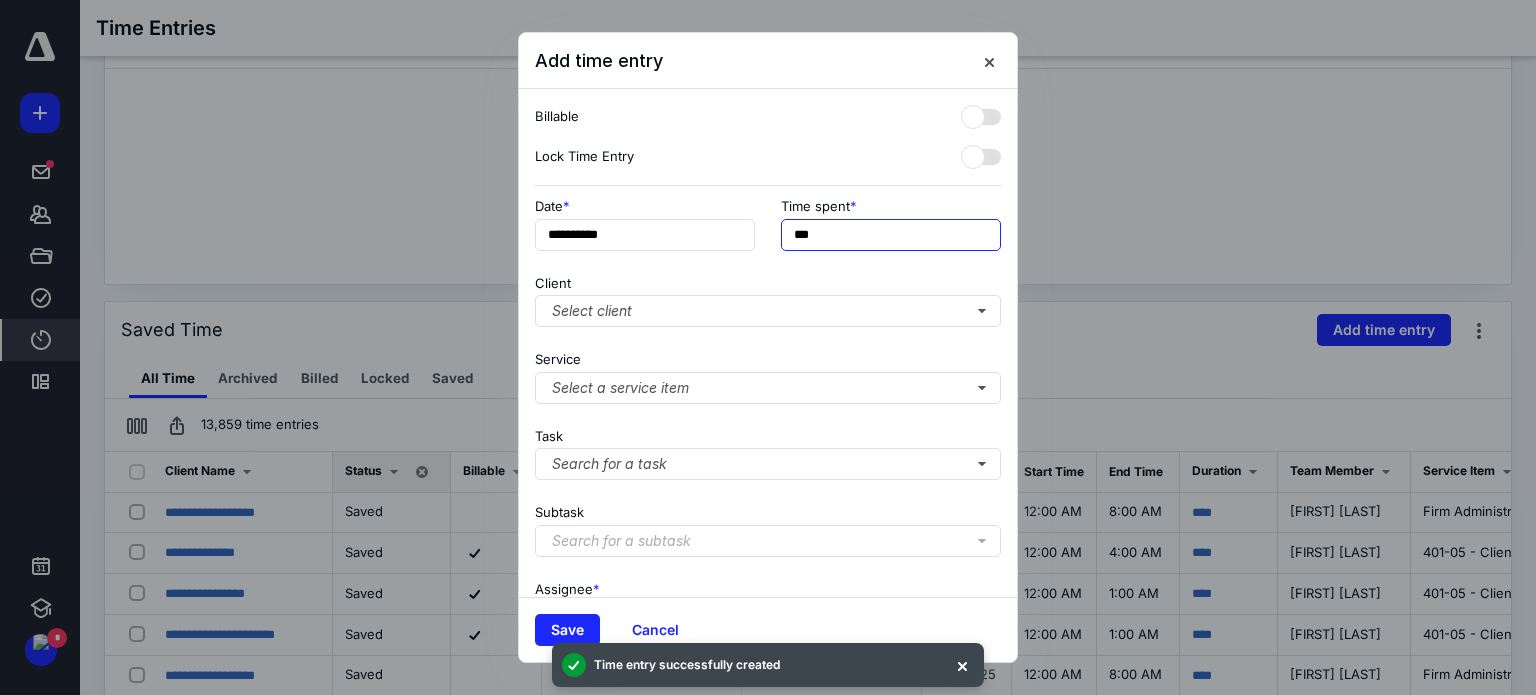 drag, startPoint x: 816, startPoint y: 235, endPoint x: 755, endPoint y: 236, distance: 61.008198 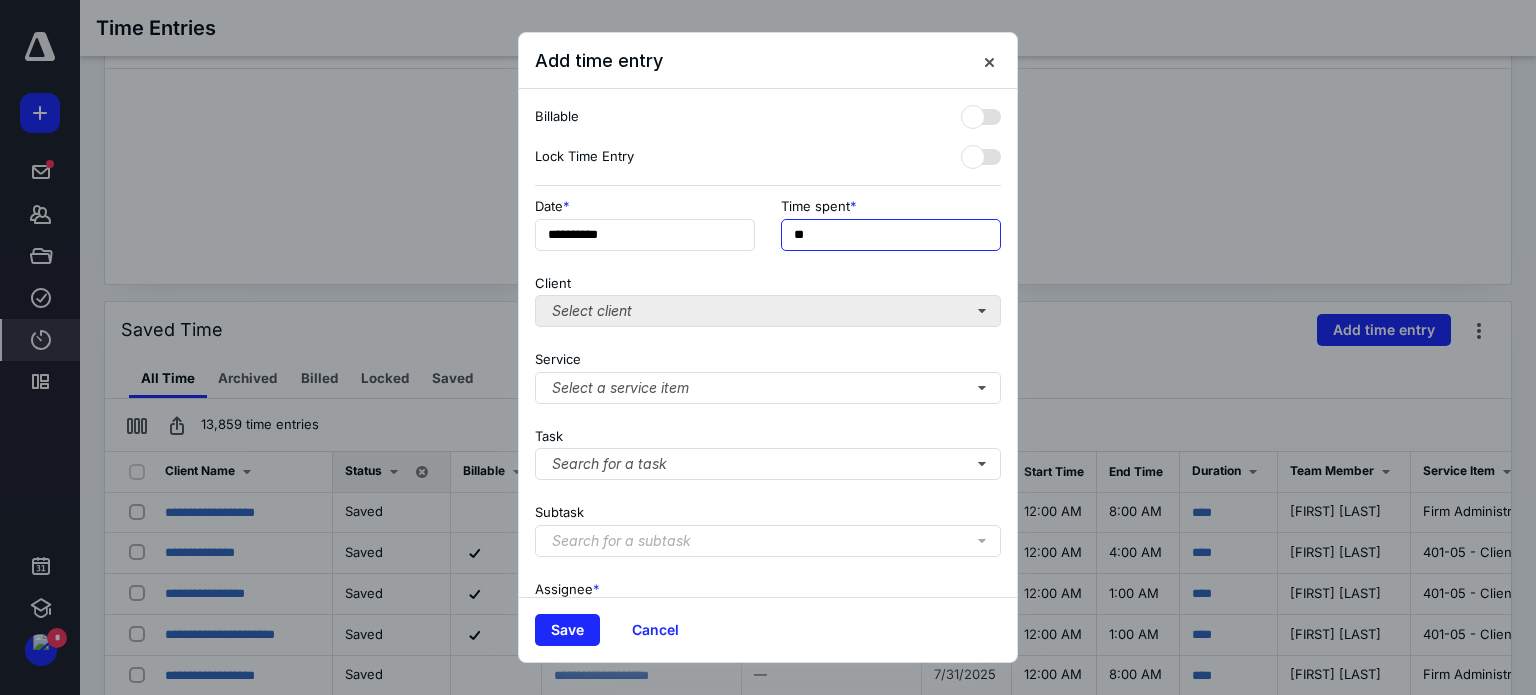 type on "**" 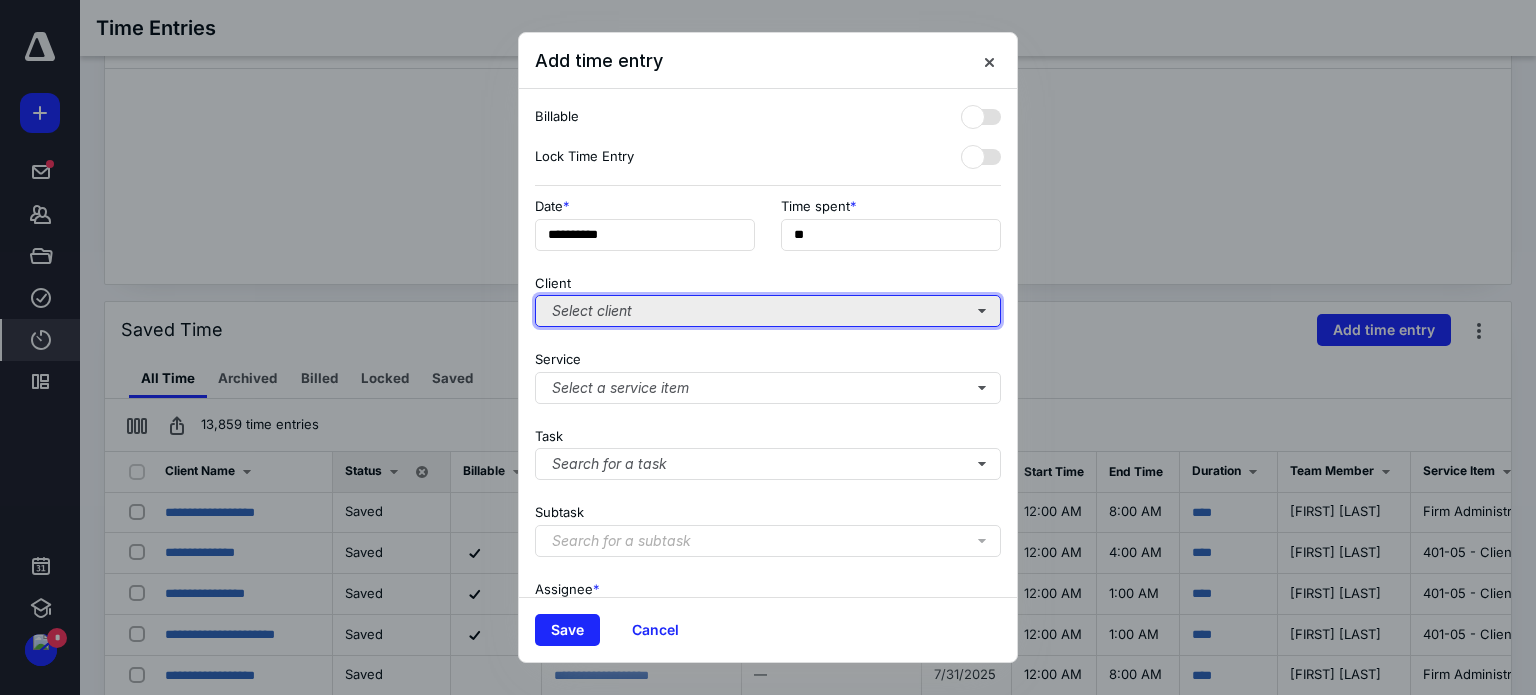 click on "Select client" at bounding box center (768, 311) 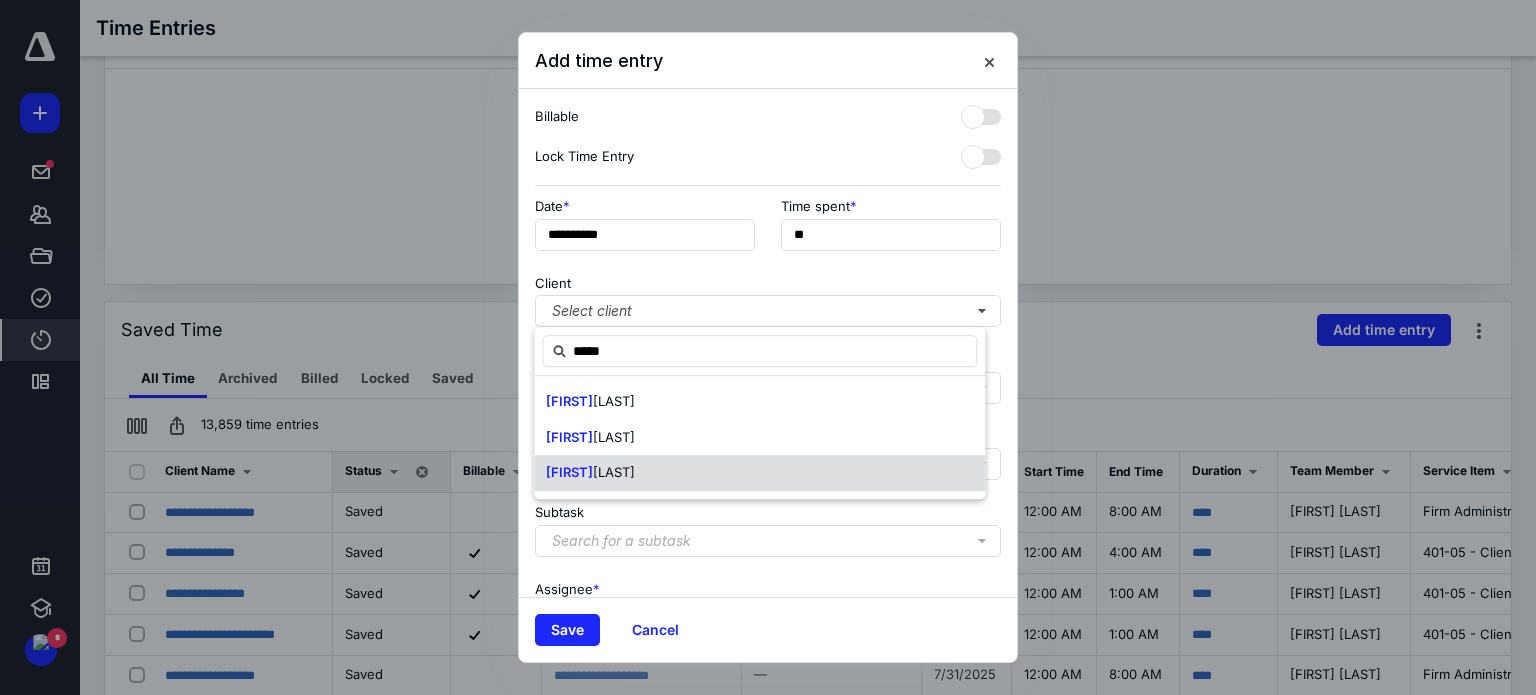 click on "[LAST]" at bounding box center (614, 472) 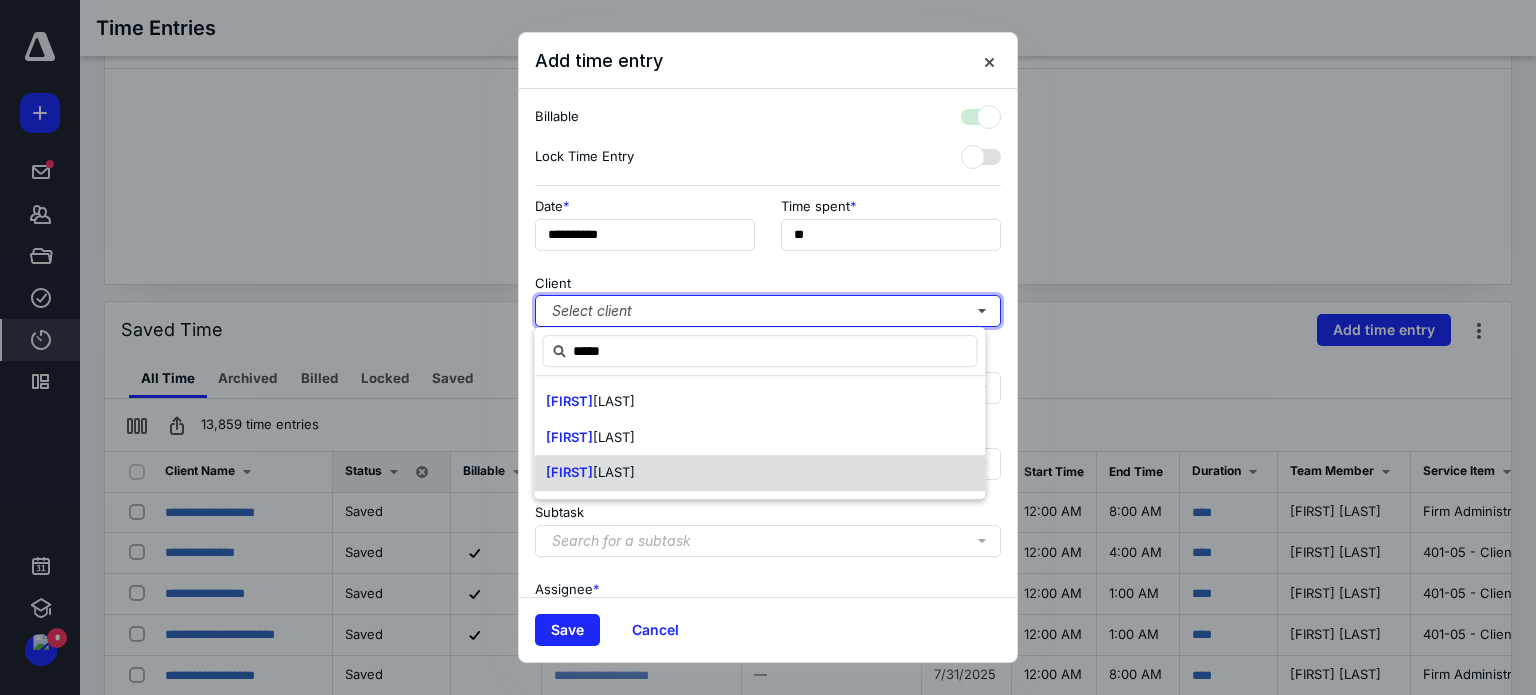 checkbox on "true" 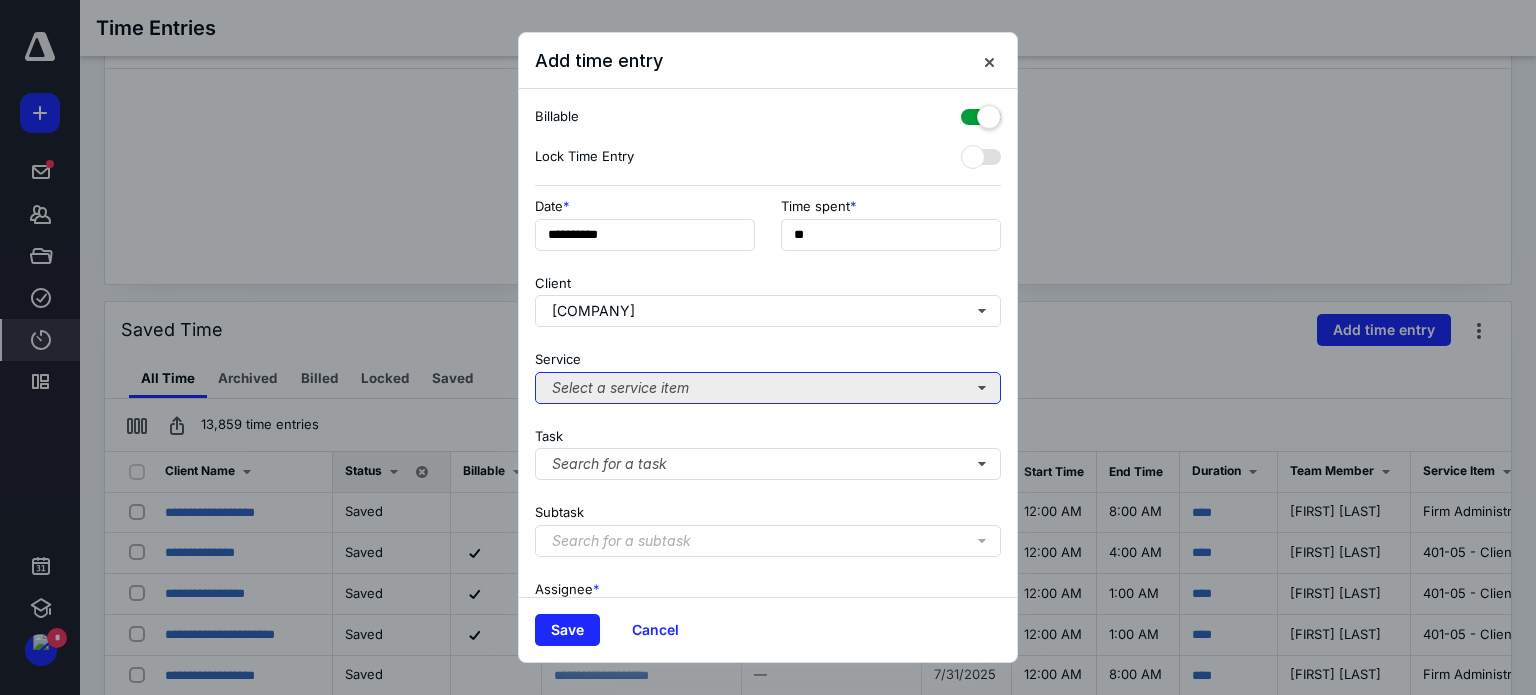 click on "Select a service item" at bounding box center (768, 388) 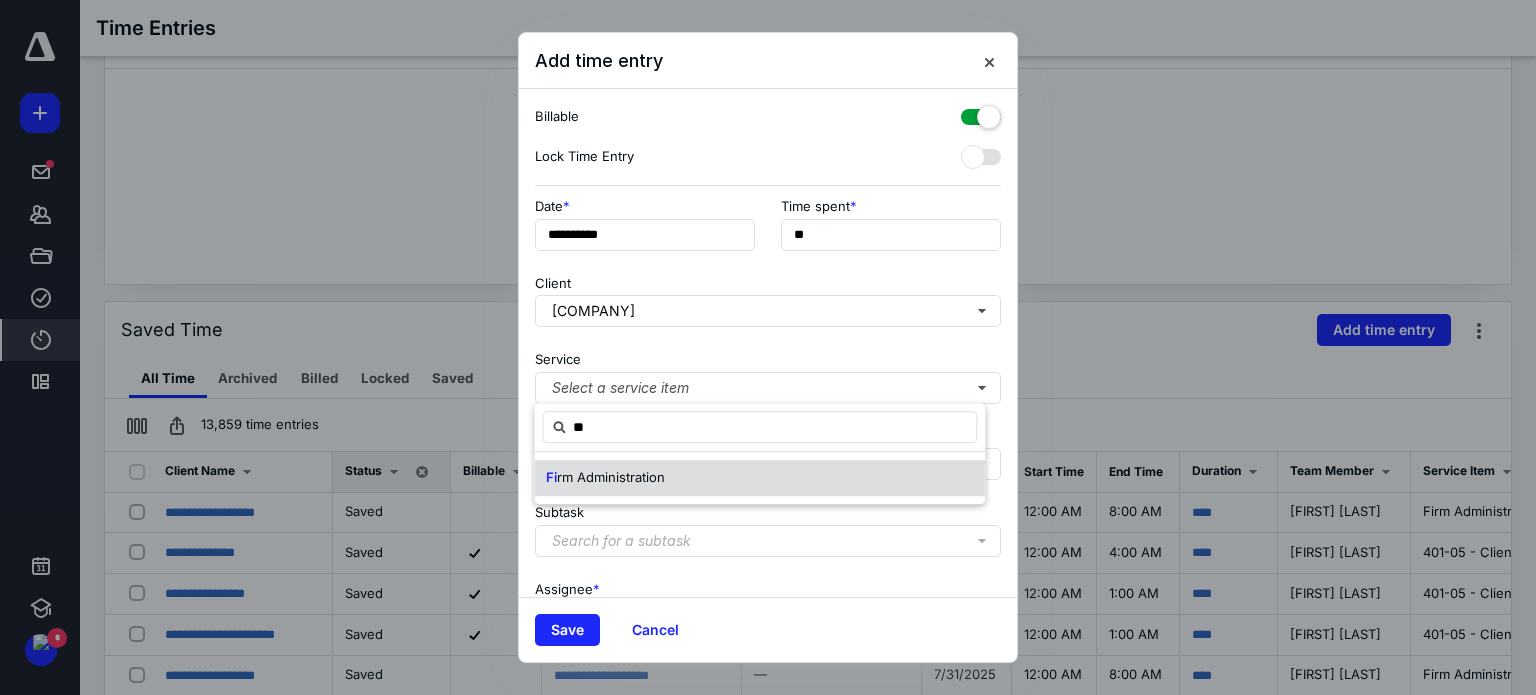 click on "rm Administration" at bounding box center [611, 477] 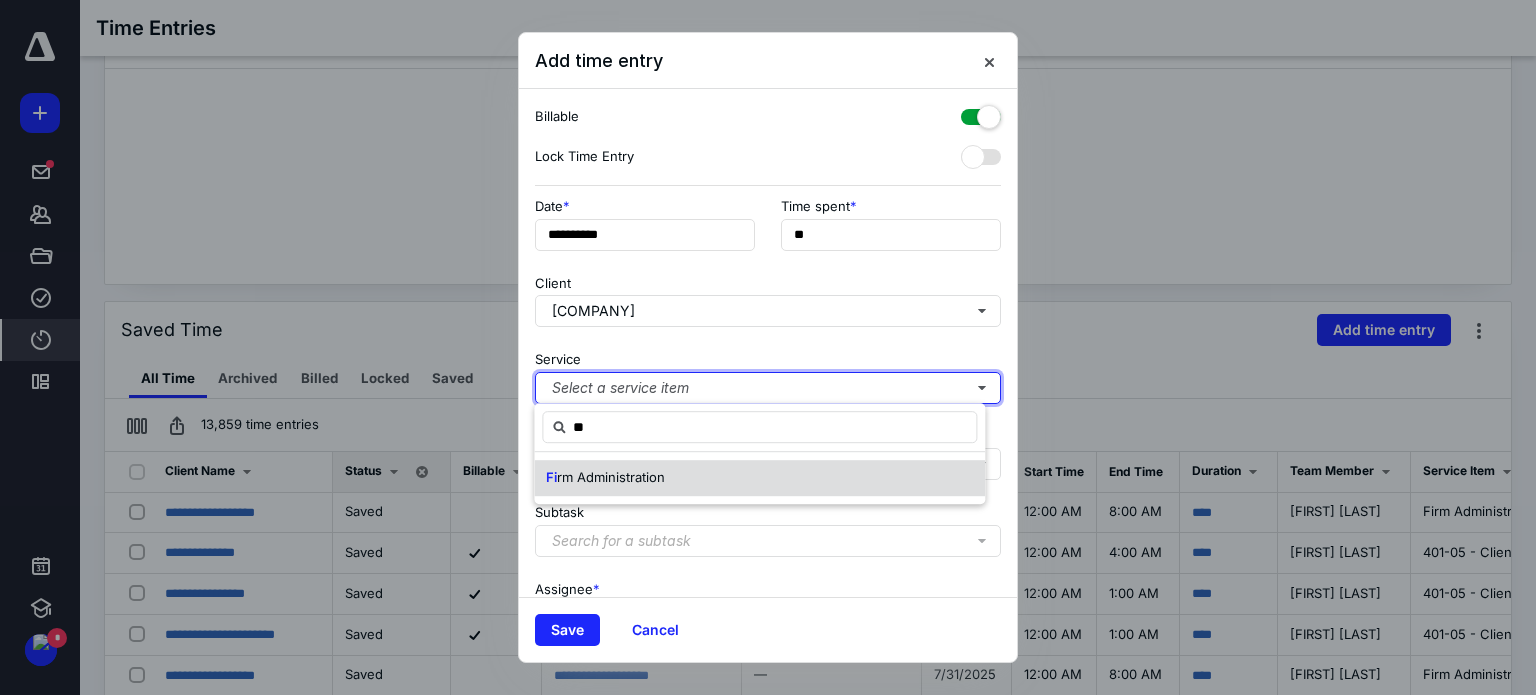 type 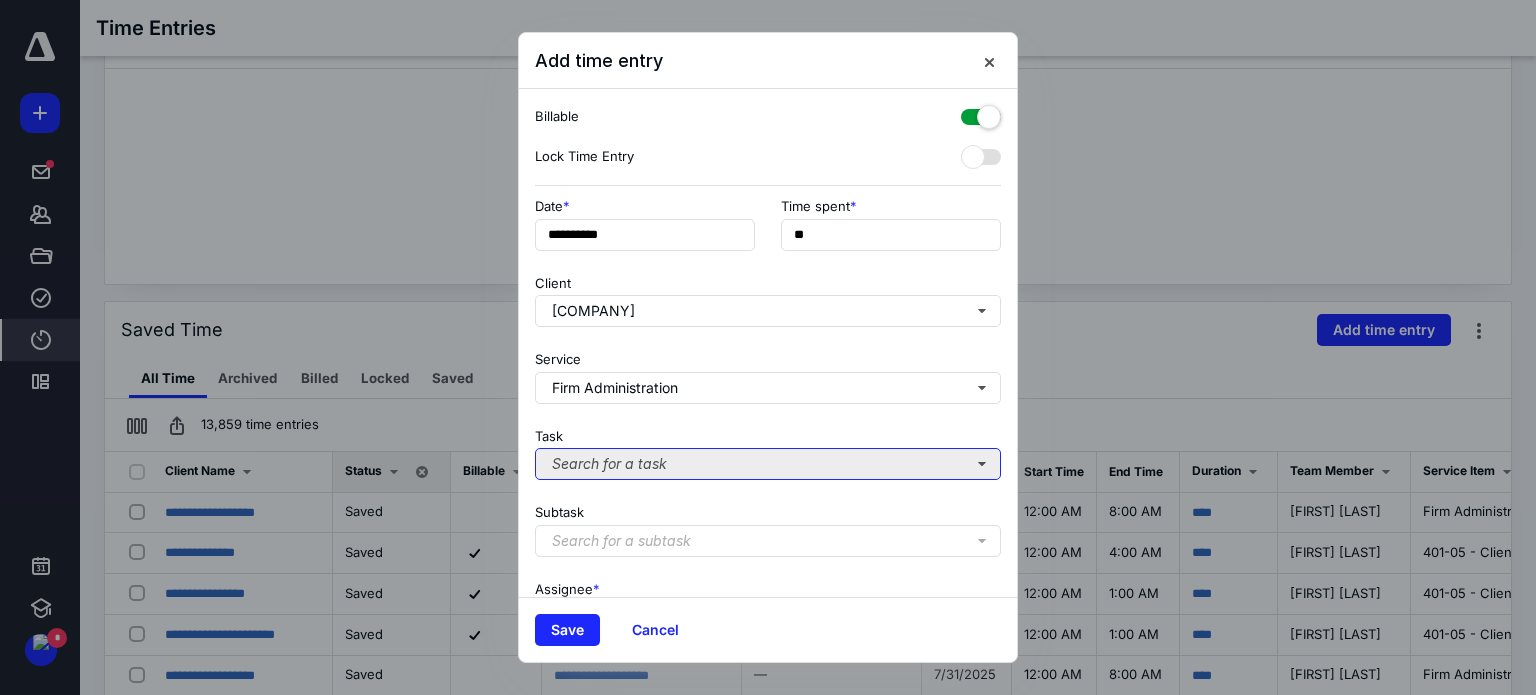 click on "Search for a task" at bounding box center (768, 464) 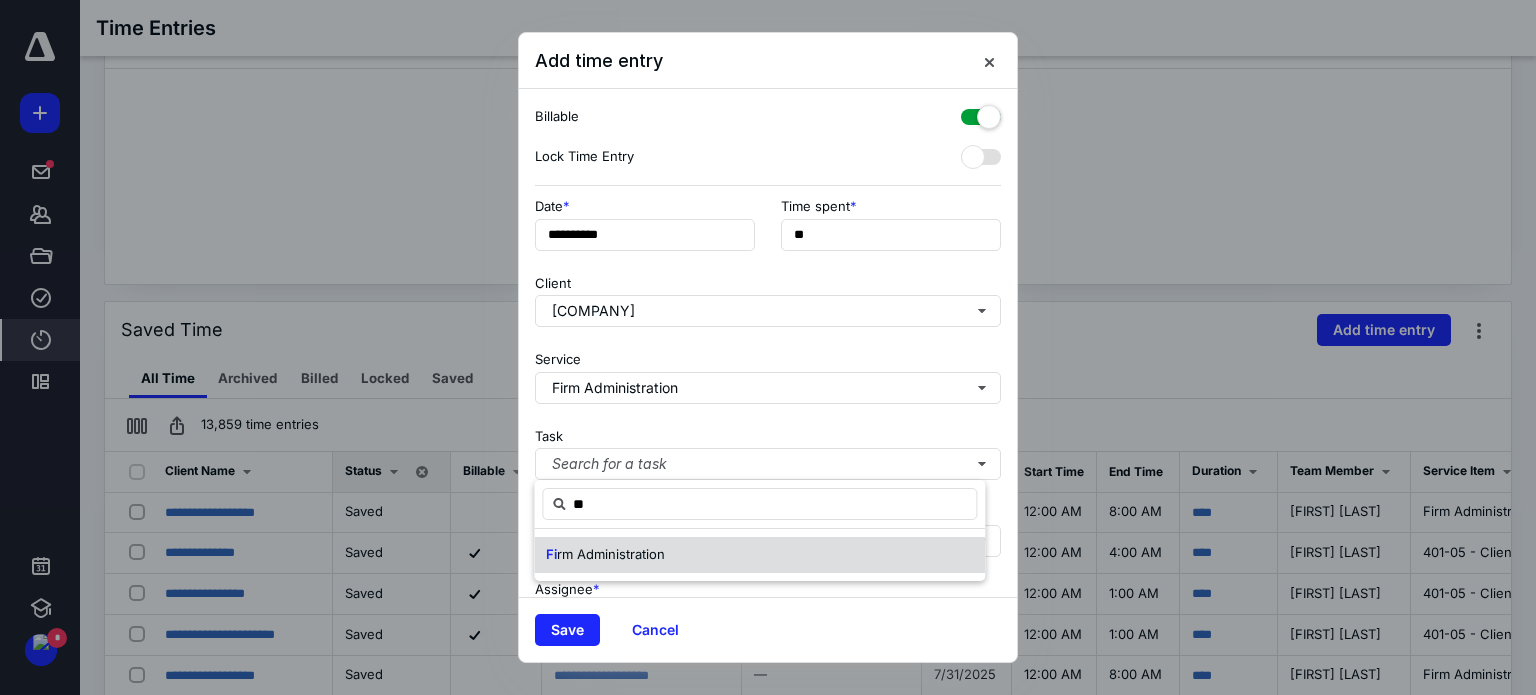 click on "rm Administration" at bounding box center (611, 554) 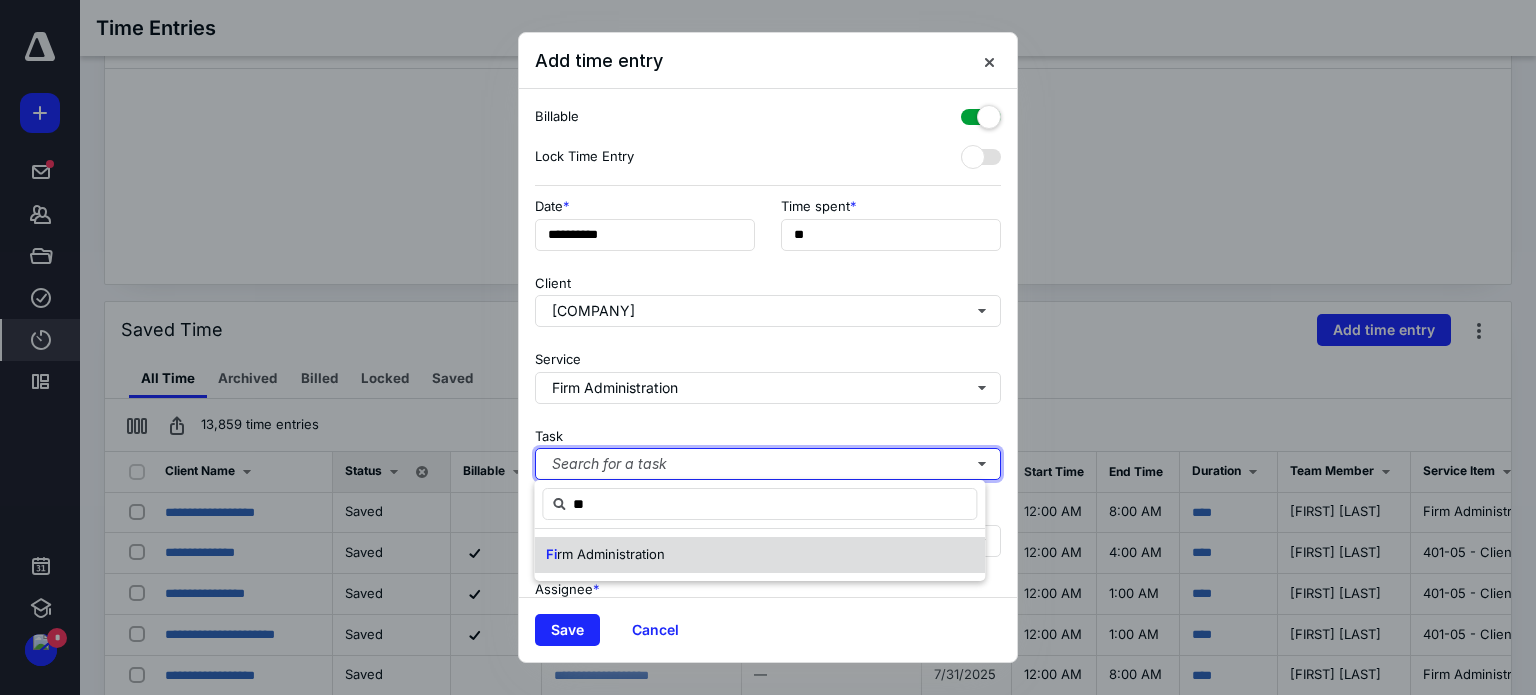 type 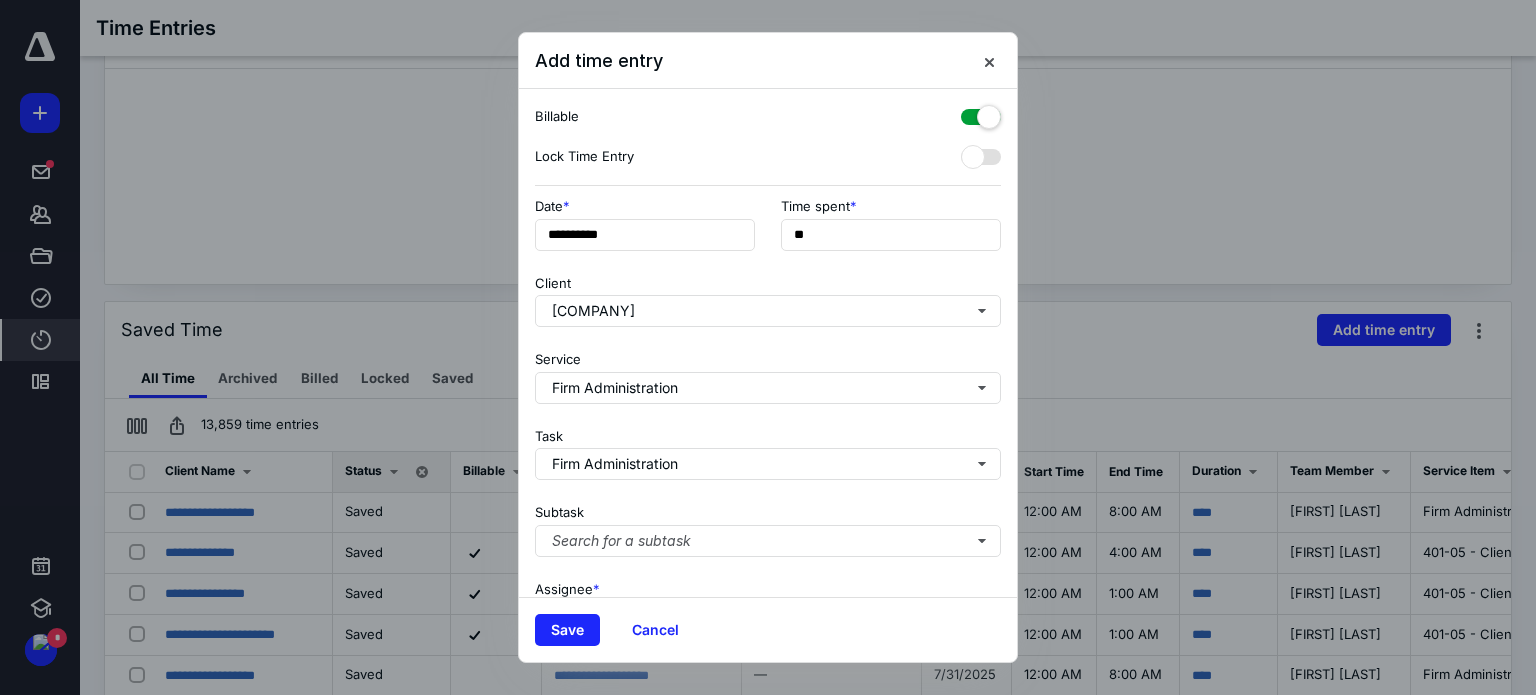 click at bounding box center [981, 117] 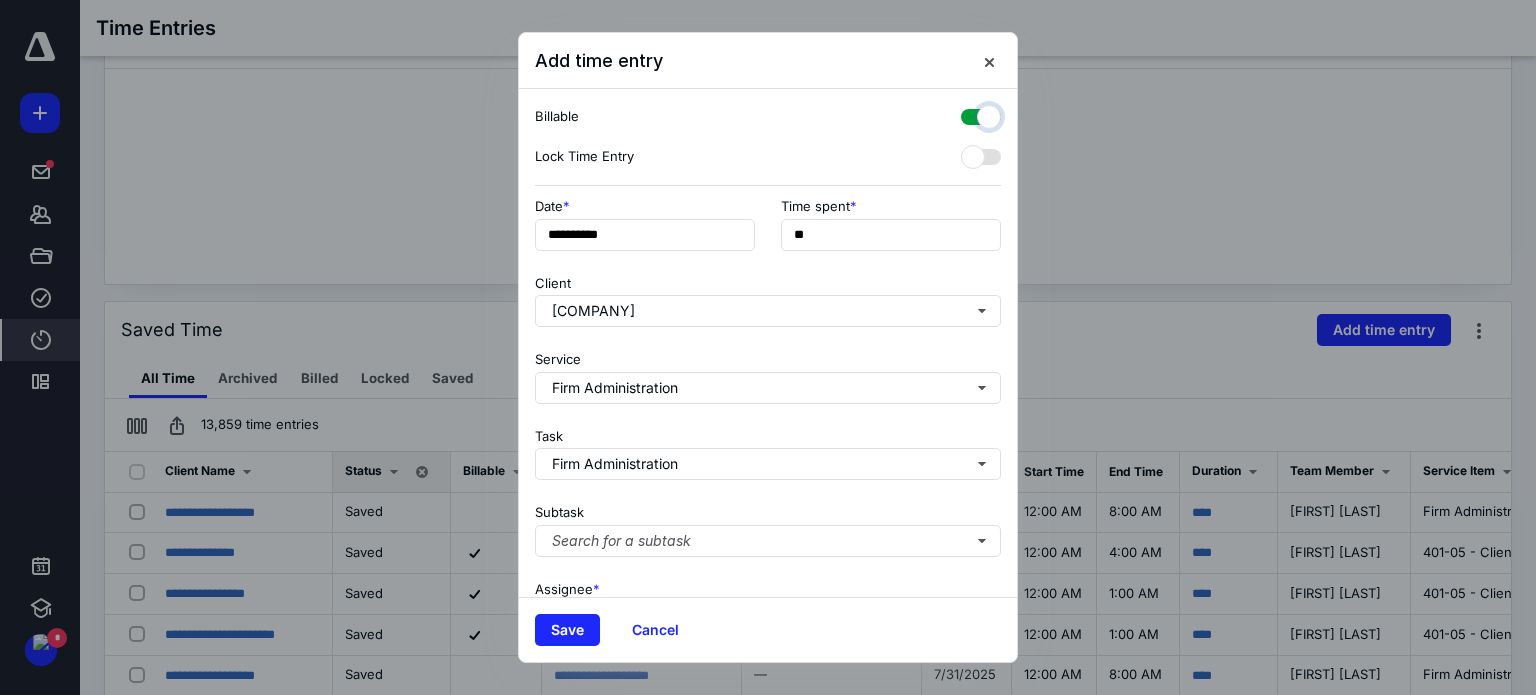 click at bounding box center (971, 114) 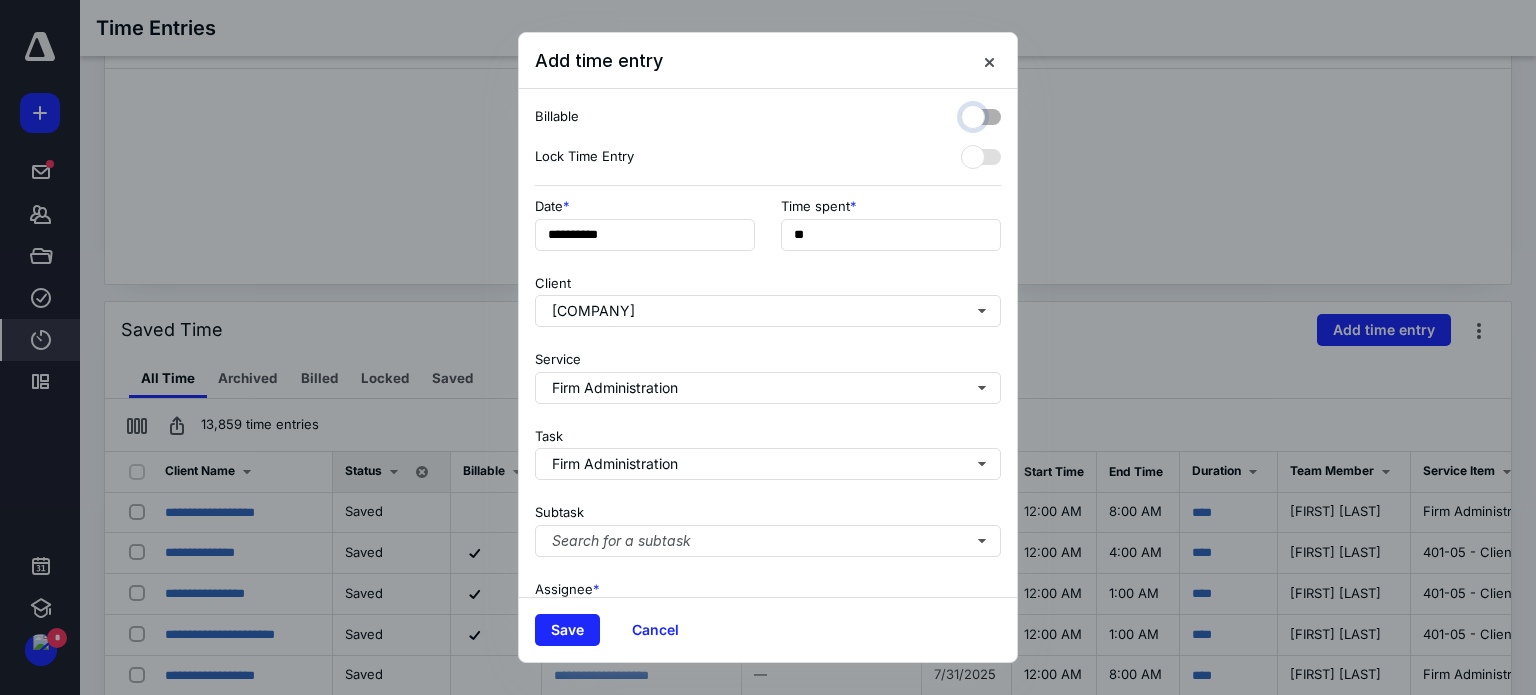 checkbox on "false" 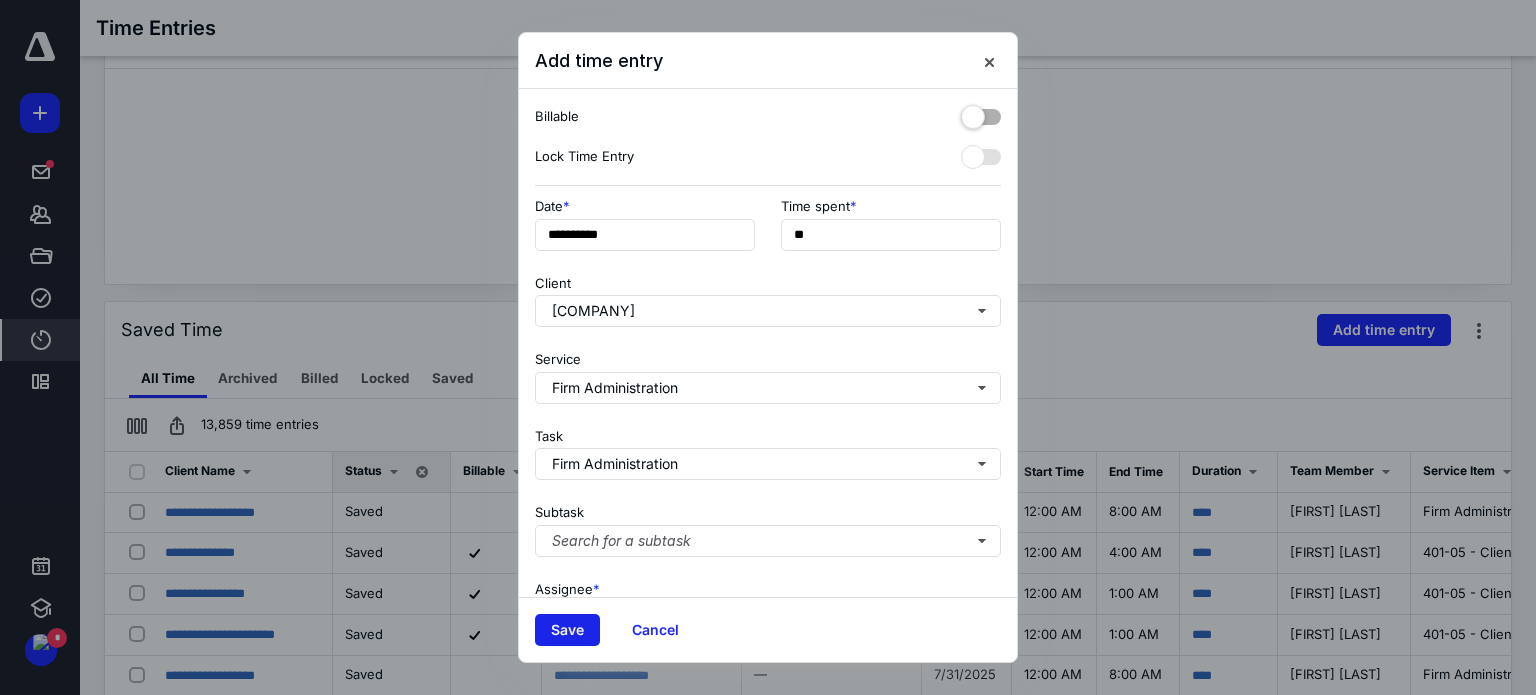 click on "Save" at bounding box center [567, 630] 